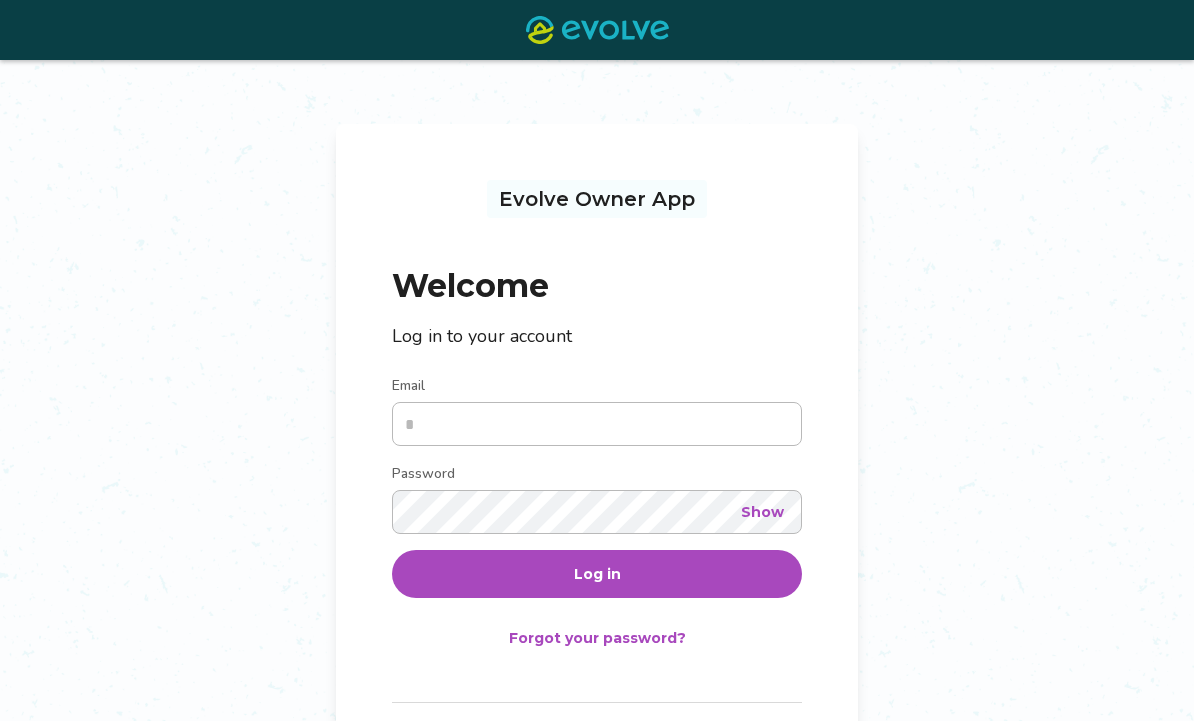 scroll, scrollTop: 227, scrollLeft: 0, axis: vertical 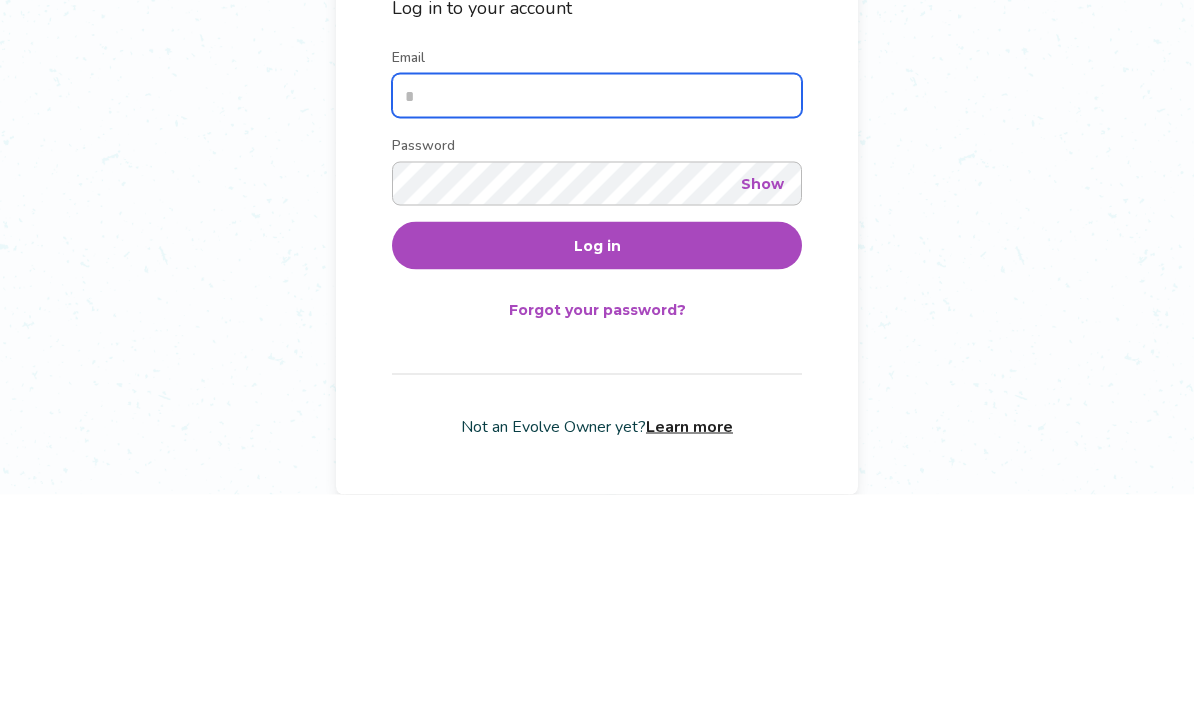 type on "**********" 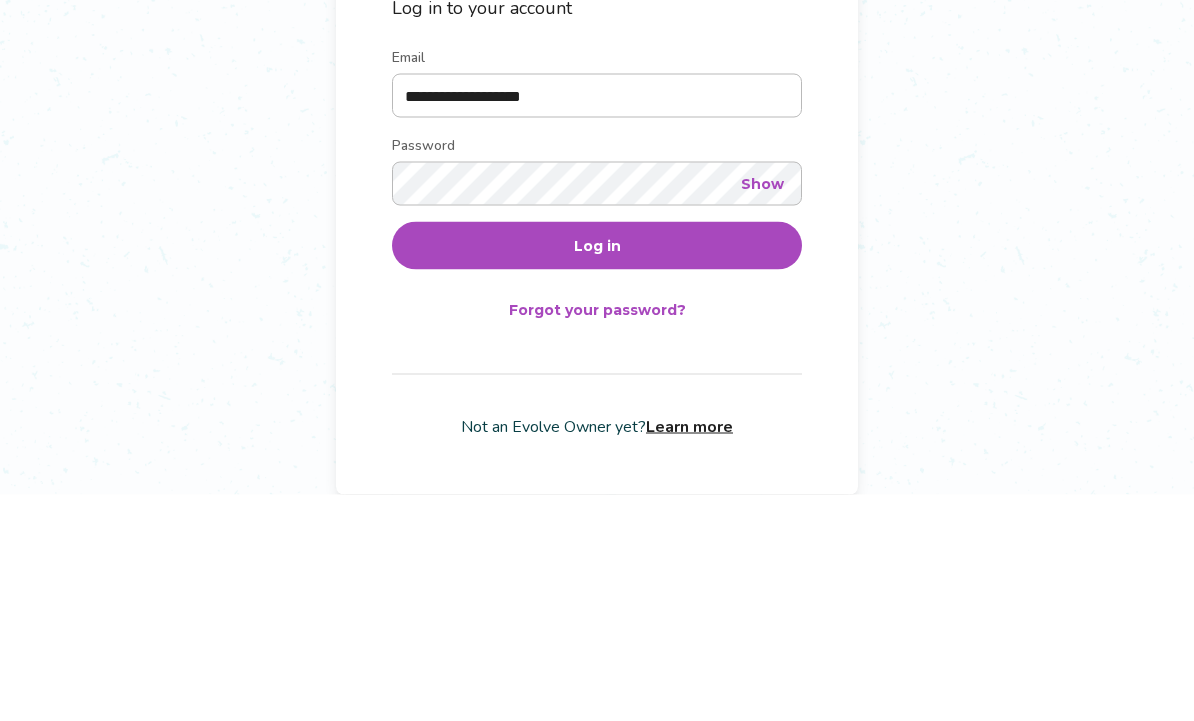 click on "Log in" at bounding box center [597, 472] 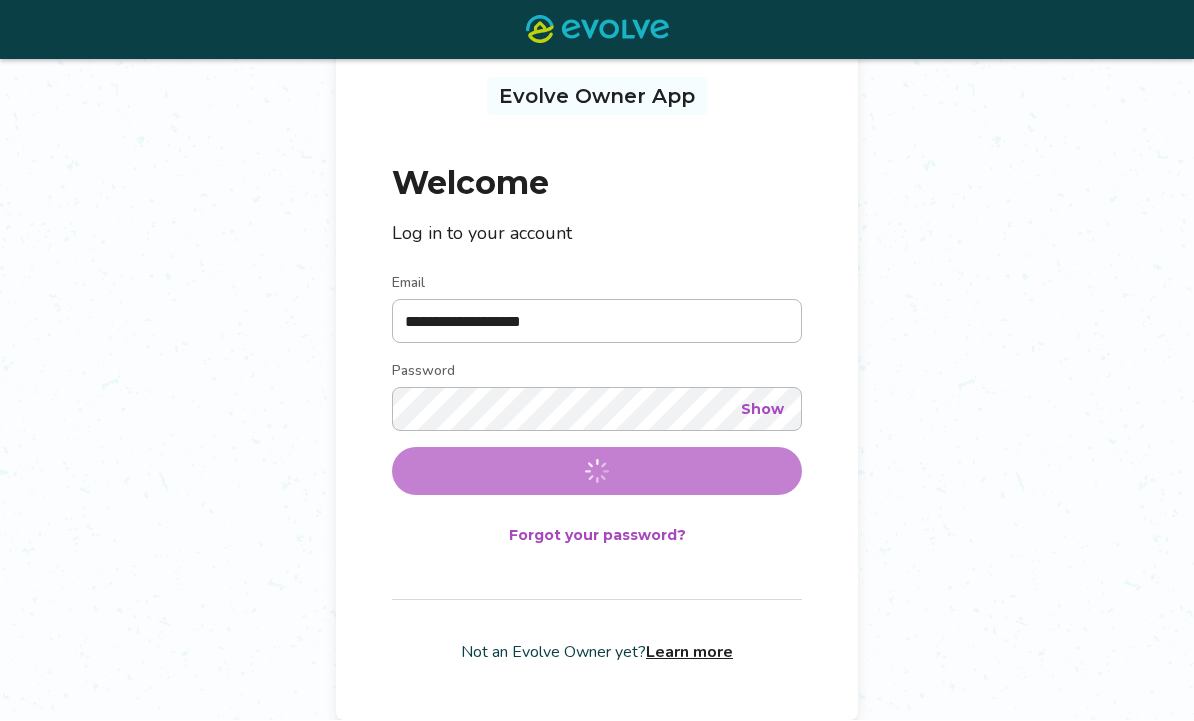 scroll, scrollTop: 0, scrollLeft: 0, axis: both 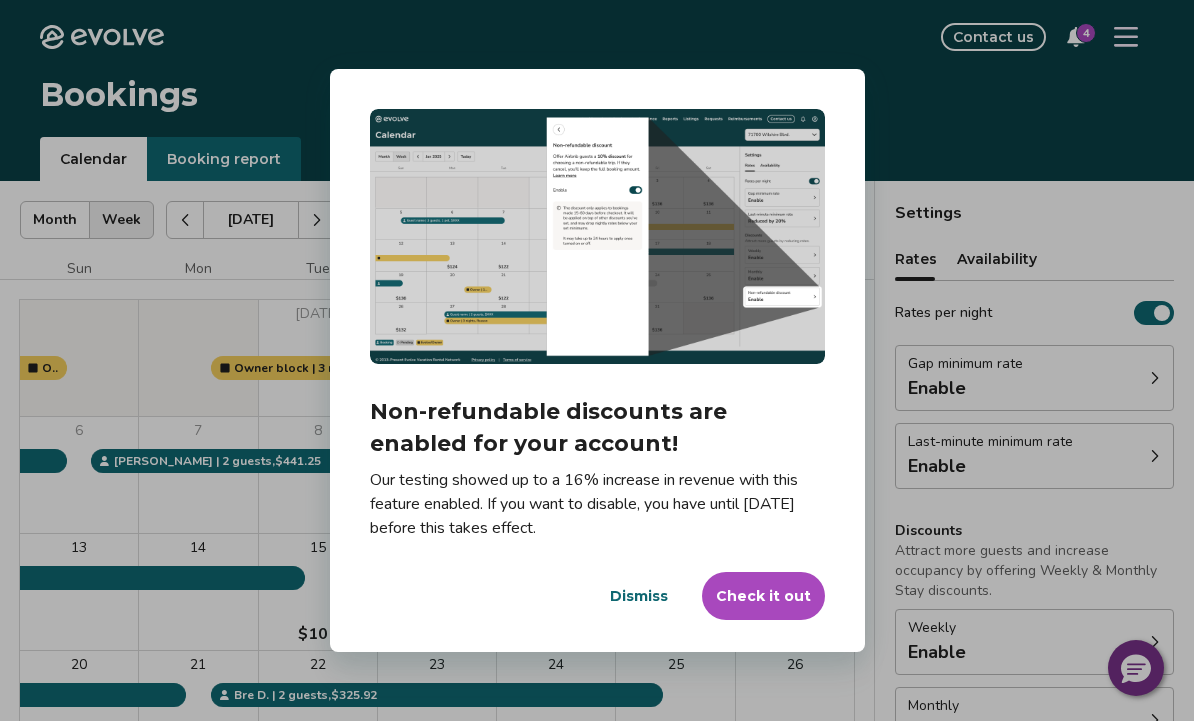 click on "Check it out" at bounding box center [763, 596] 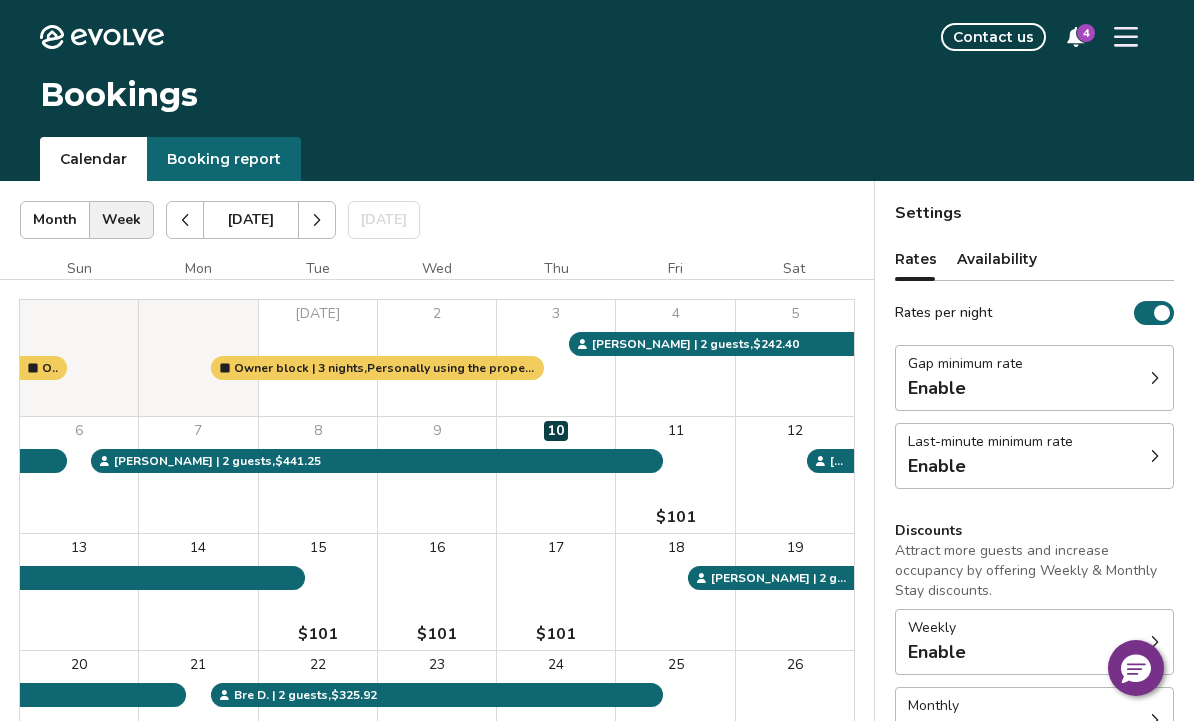 click on "Gap minimum rate Enable" at bounding box center (1034, 378) 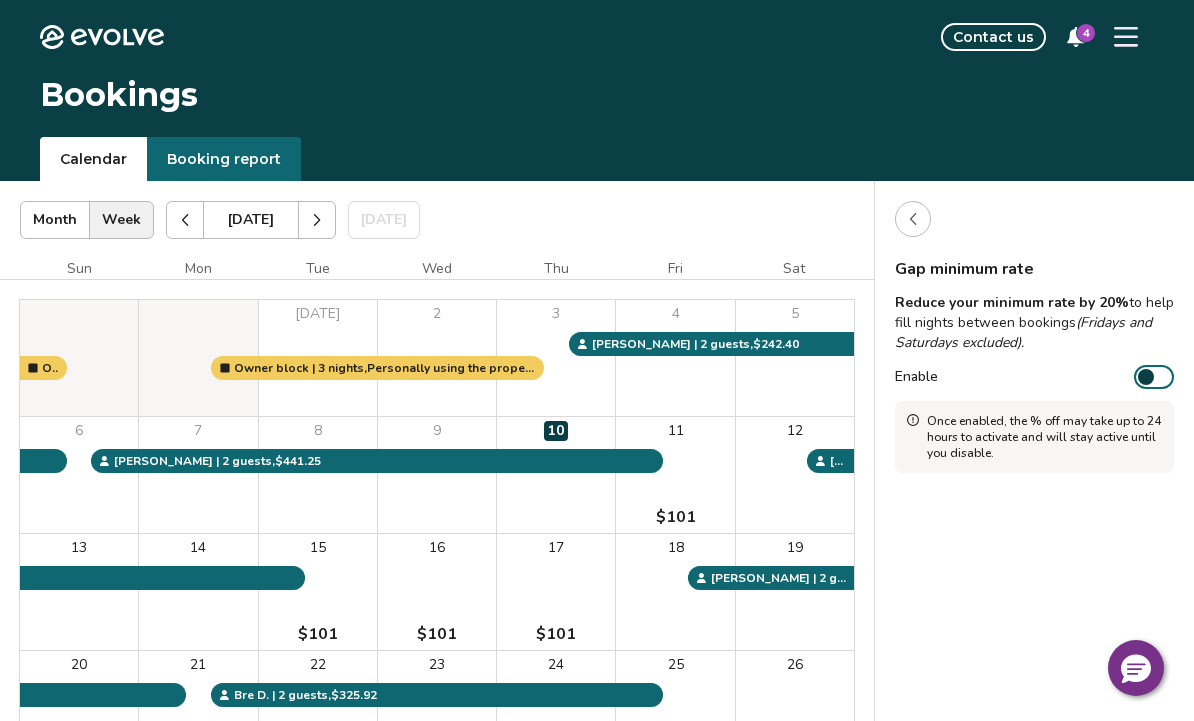 click at bounding box center (913, 219) 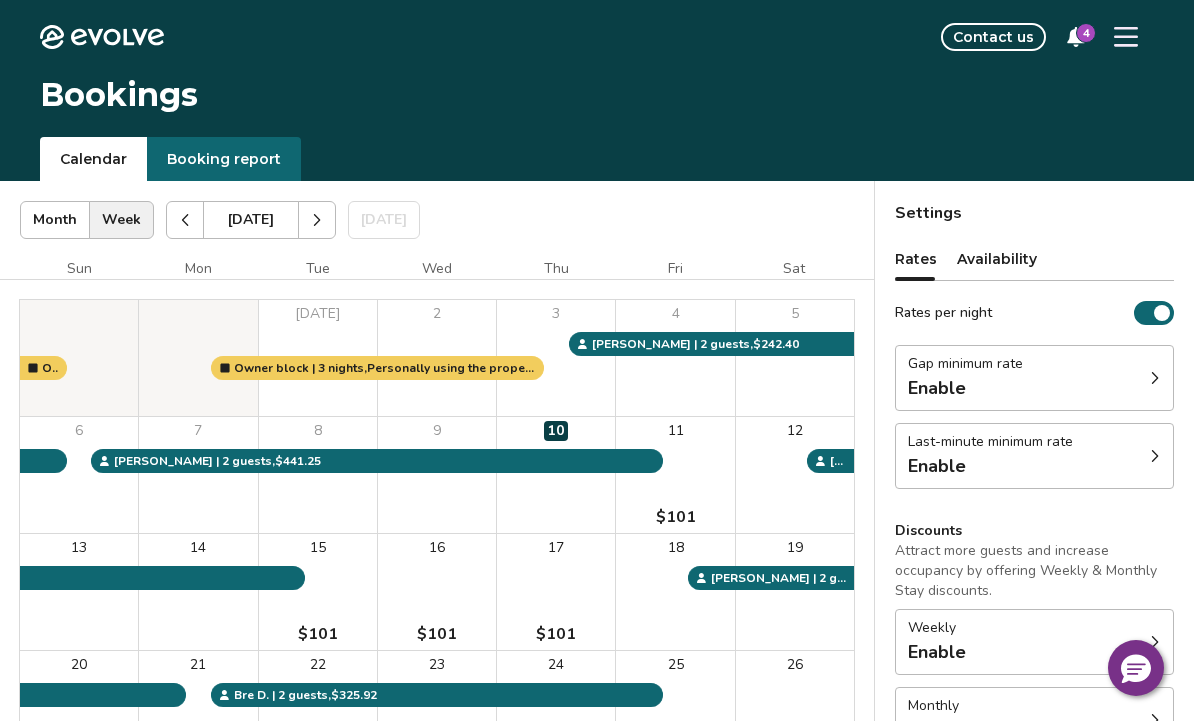click on "Last-minute minimum rate Enable" at bounding box center [1034, 456] 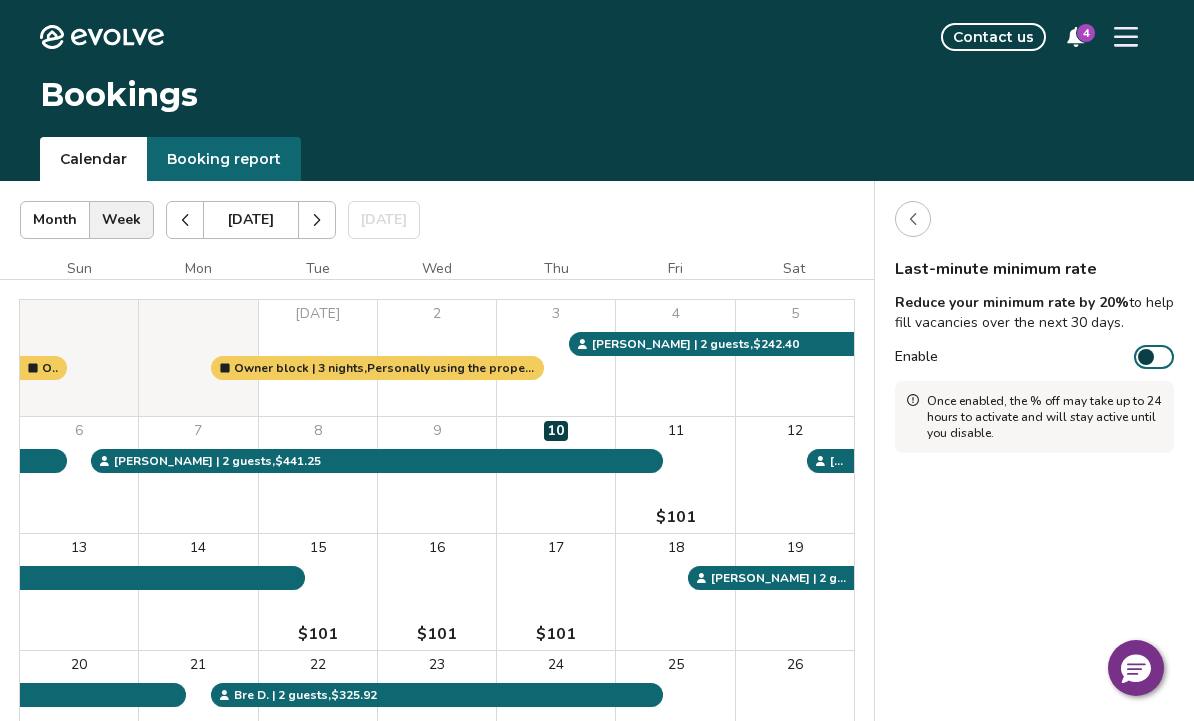 click at bounding box center [1146, 357] 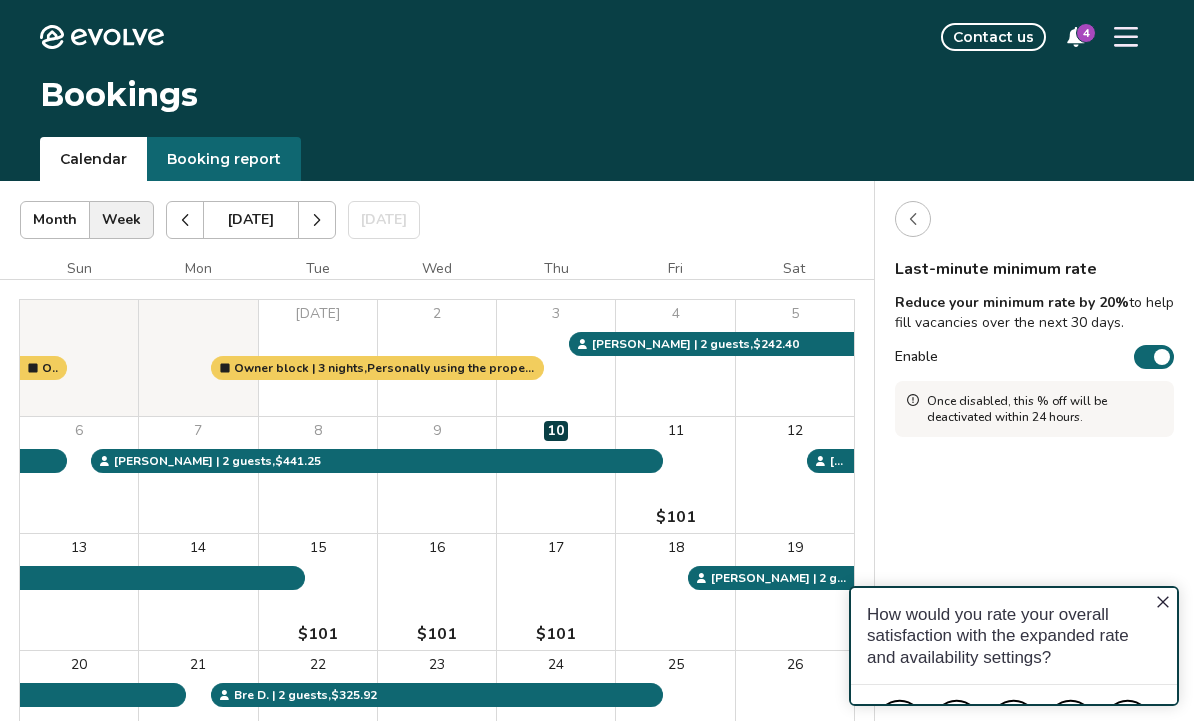 scroll, scrollTop: 0, scrollLeft: 0, axis: both 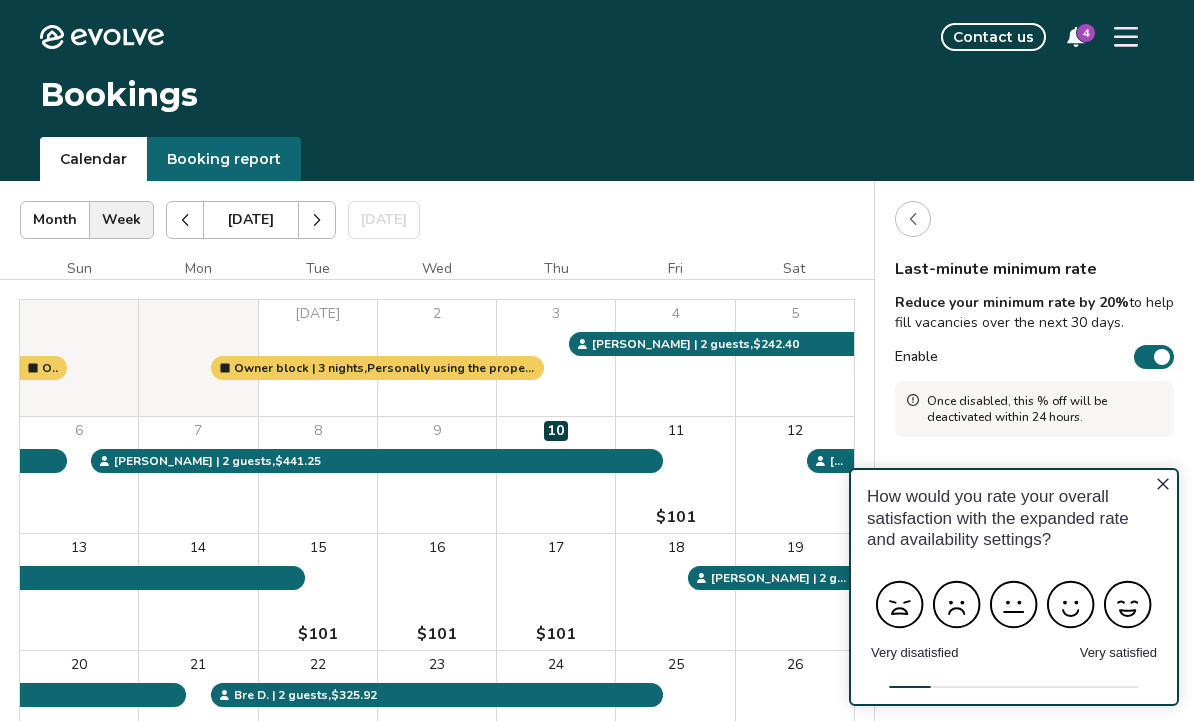 click 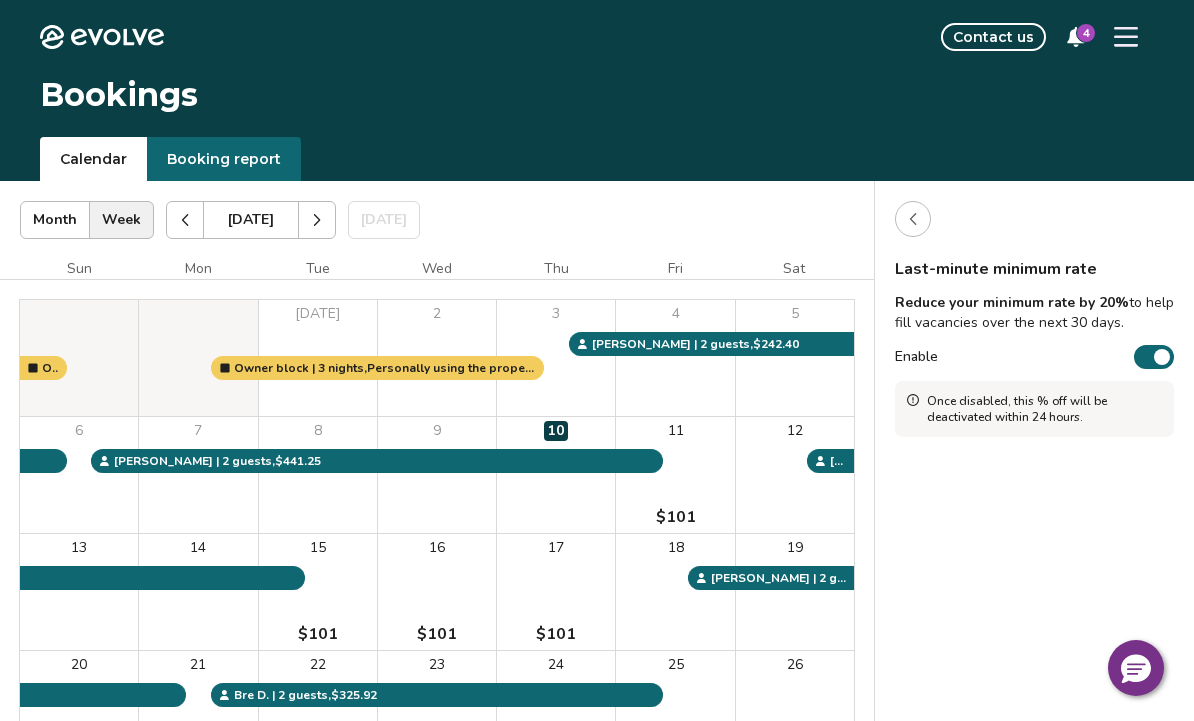click at bounding box center [913, 219] 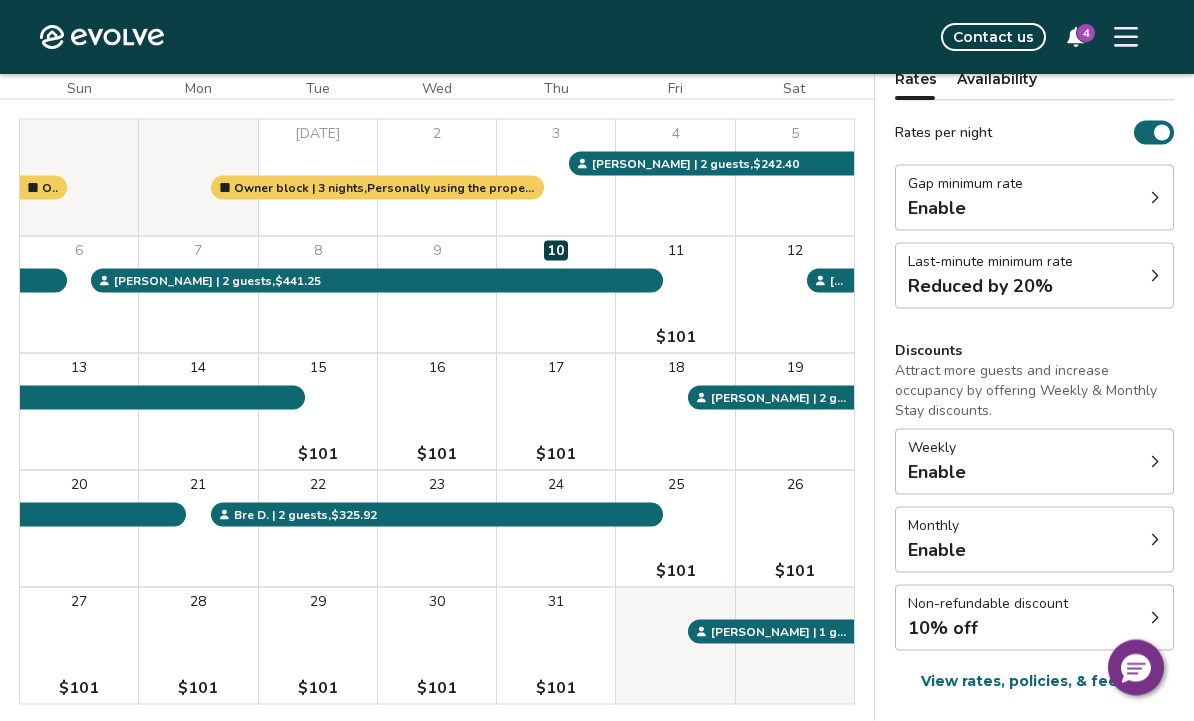 scroll, scrollTop: 182, scrollLeft: 0, axis: vertical 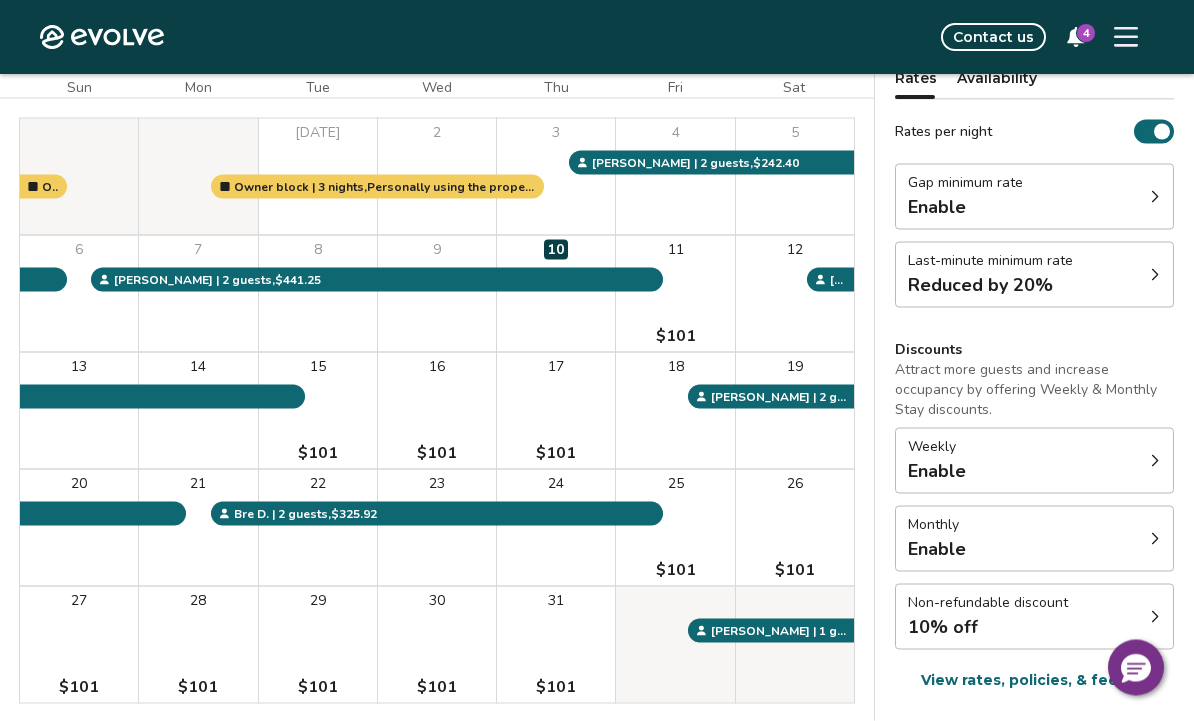 click on "Weekly Enable" at bounding box center [1034, 461] 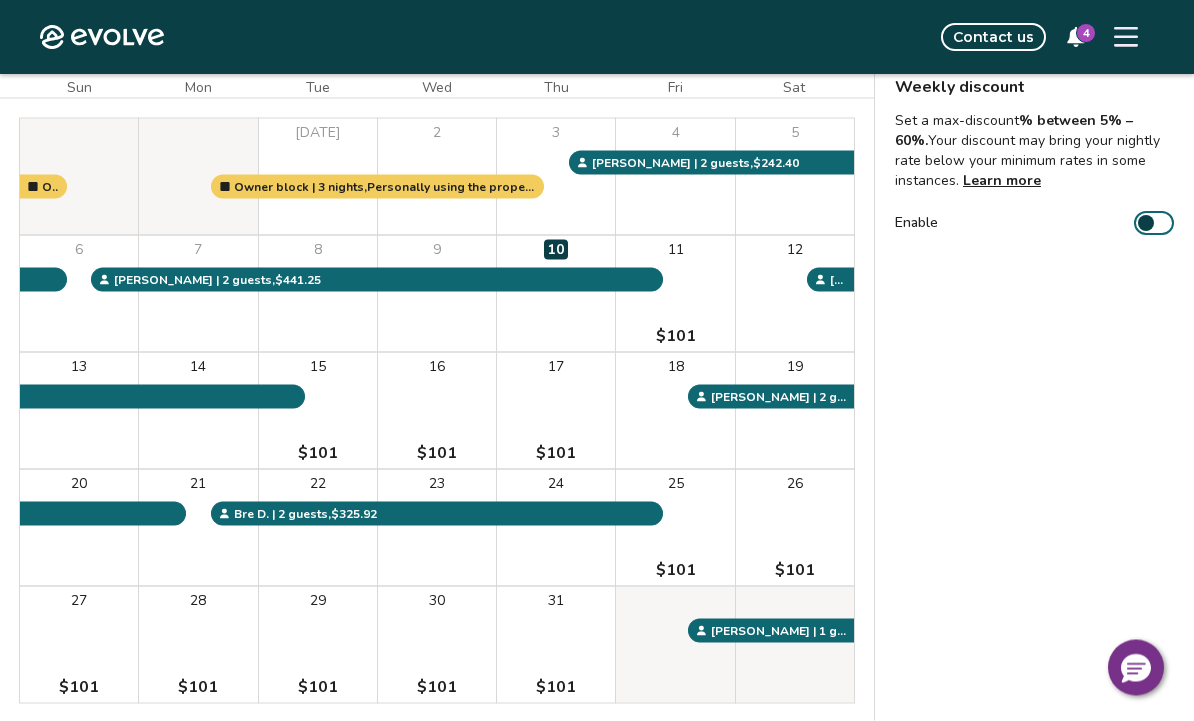 scroll, scrollTop: 183, scrollLeft: 0, axis: vertical 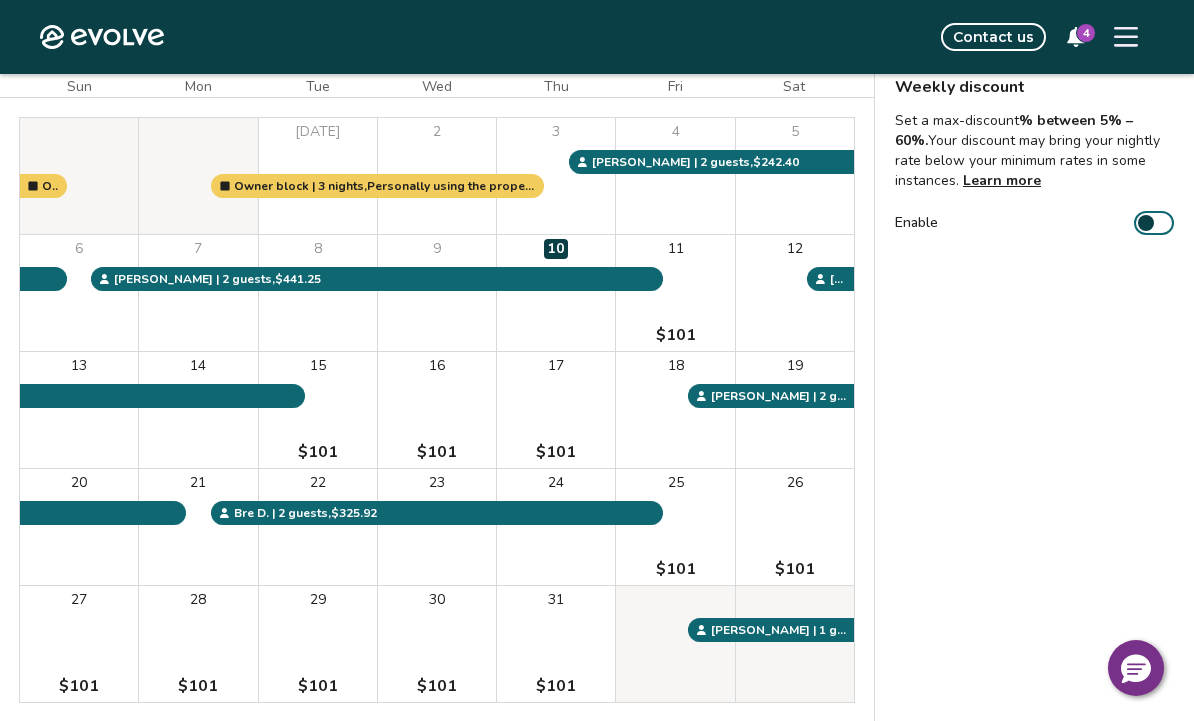 click on "Enable" at bounding box center (1154, 223) 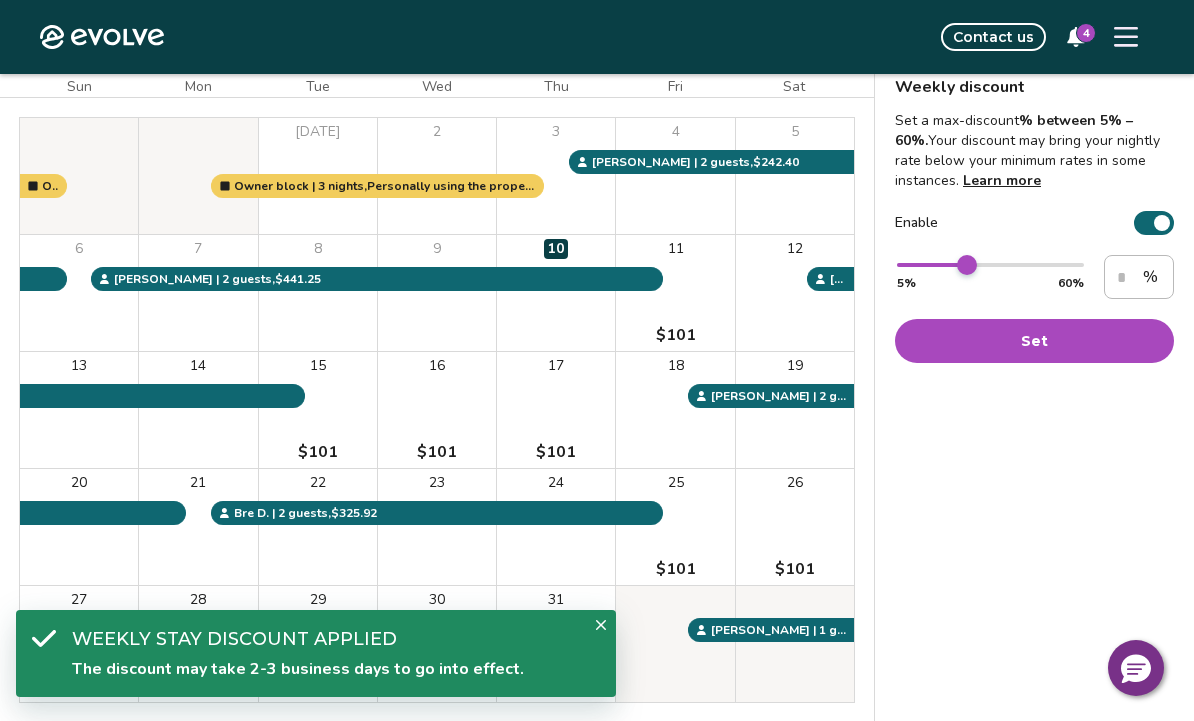 type on "*" 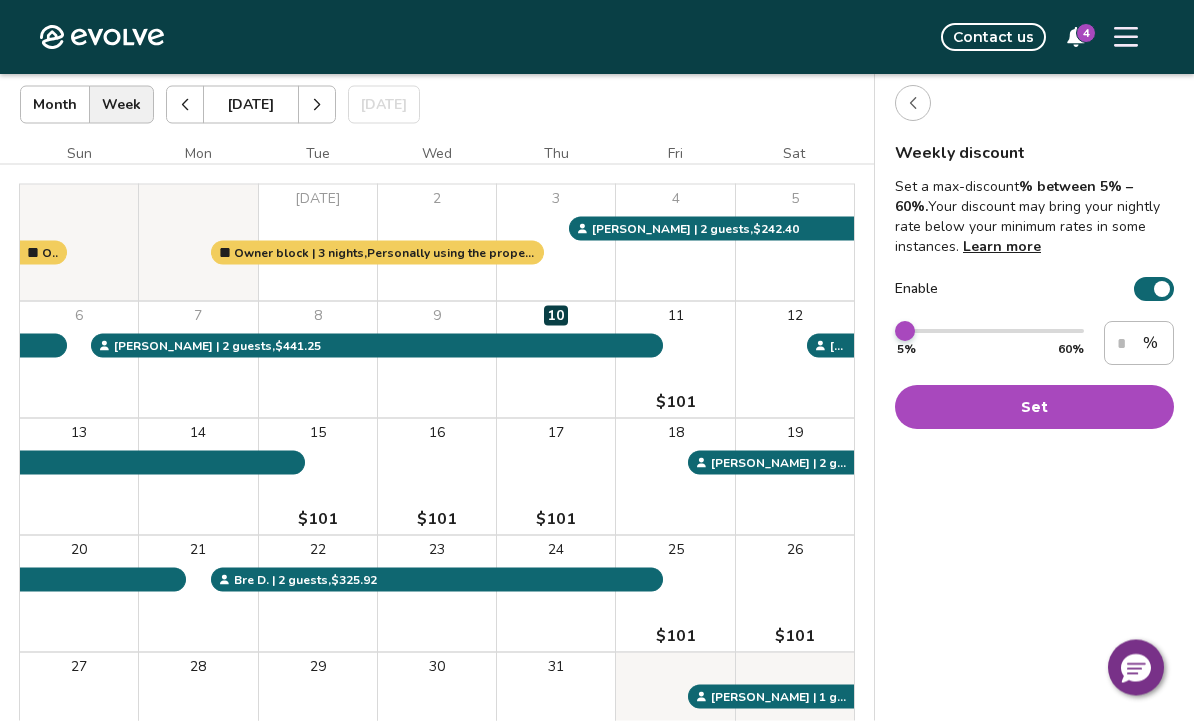 scroll, scrollTop: 78, scrollLeft: 0, axis: vertical 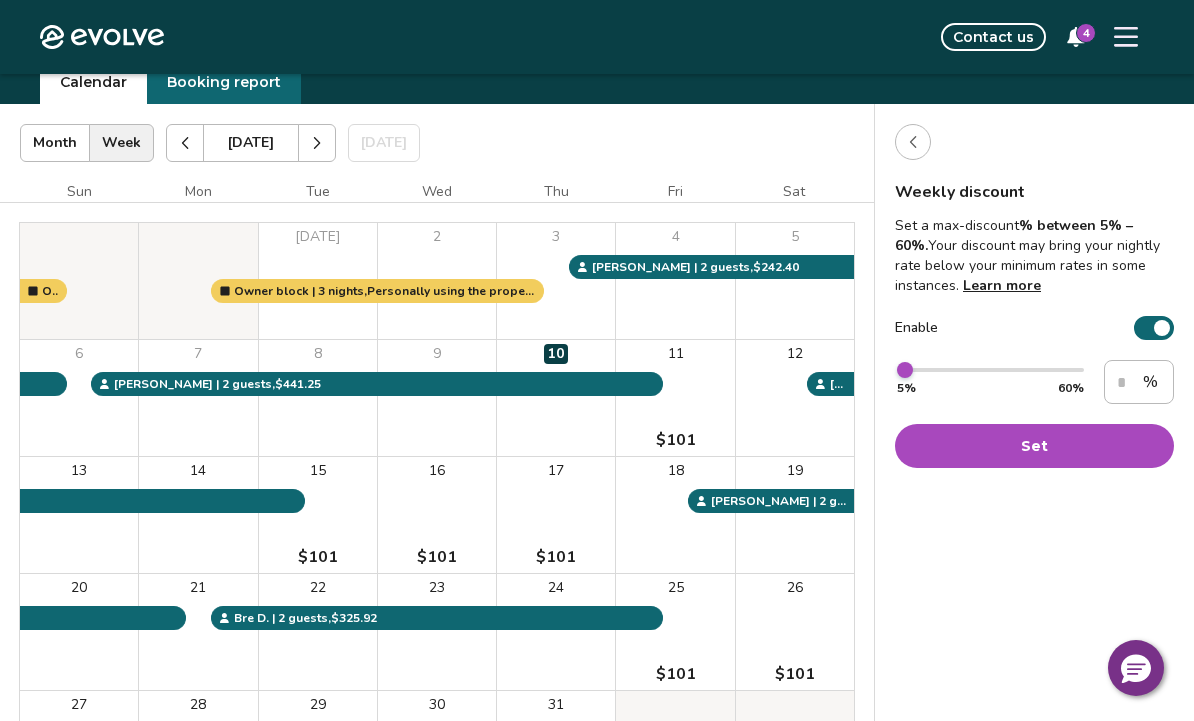 click at bounding box center (913, 142) 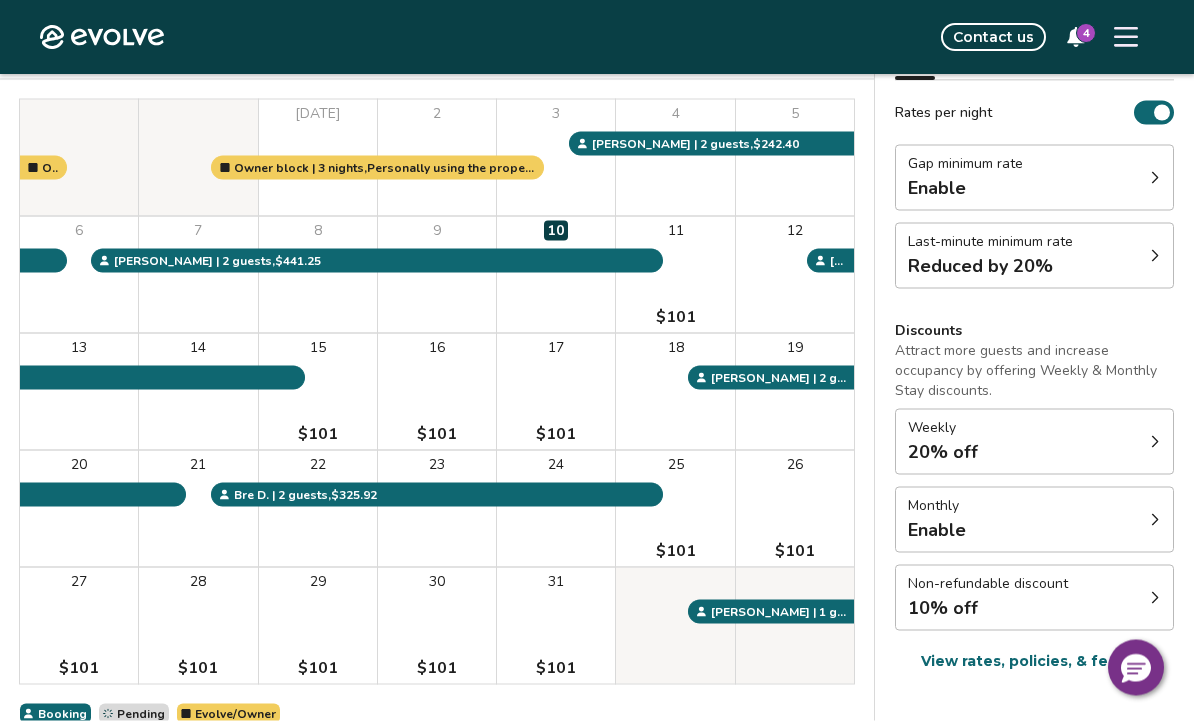 click on "Monthly Enable" at bounding box center (1034, 520) 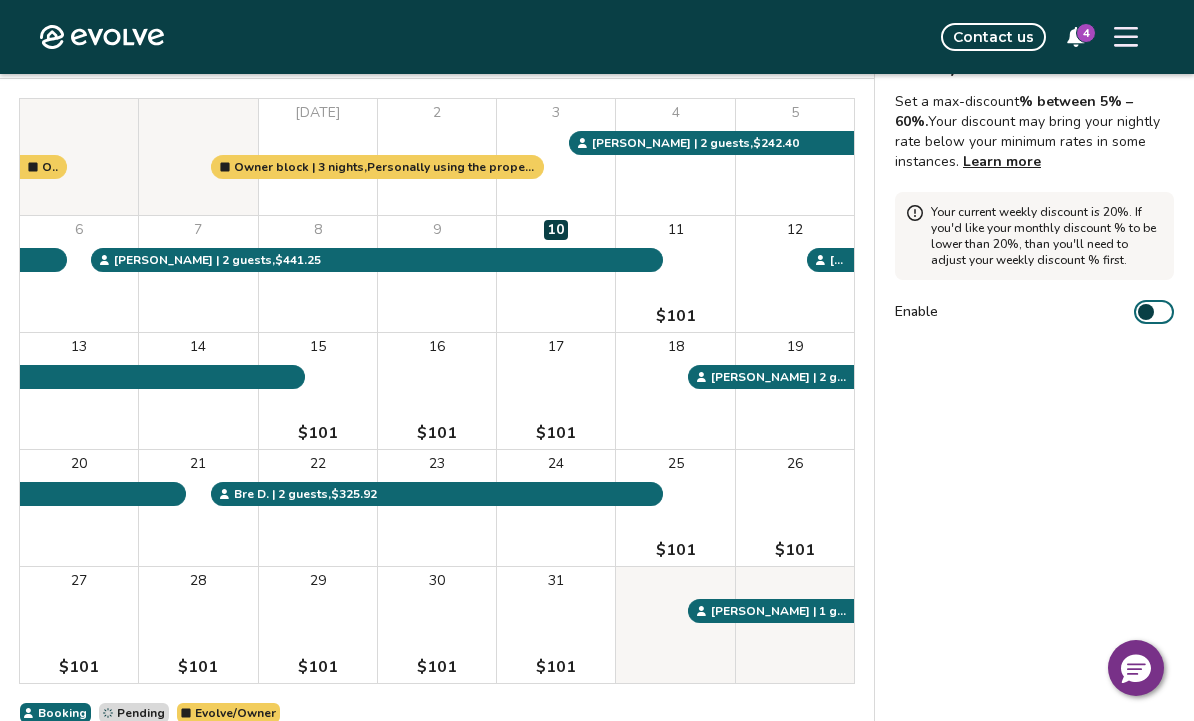 click on "Enable" at bounding box center (1154, 312) 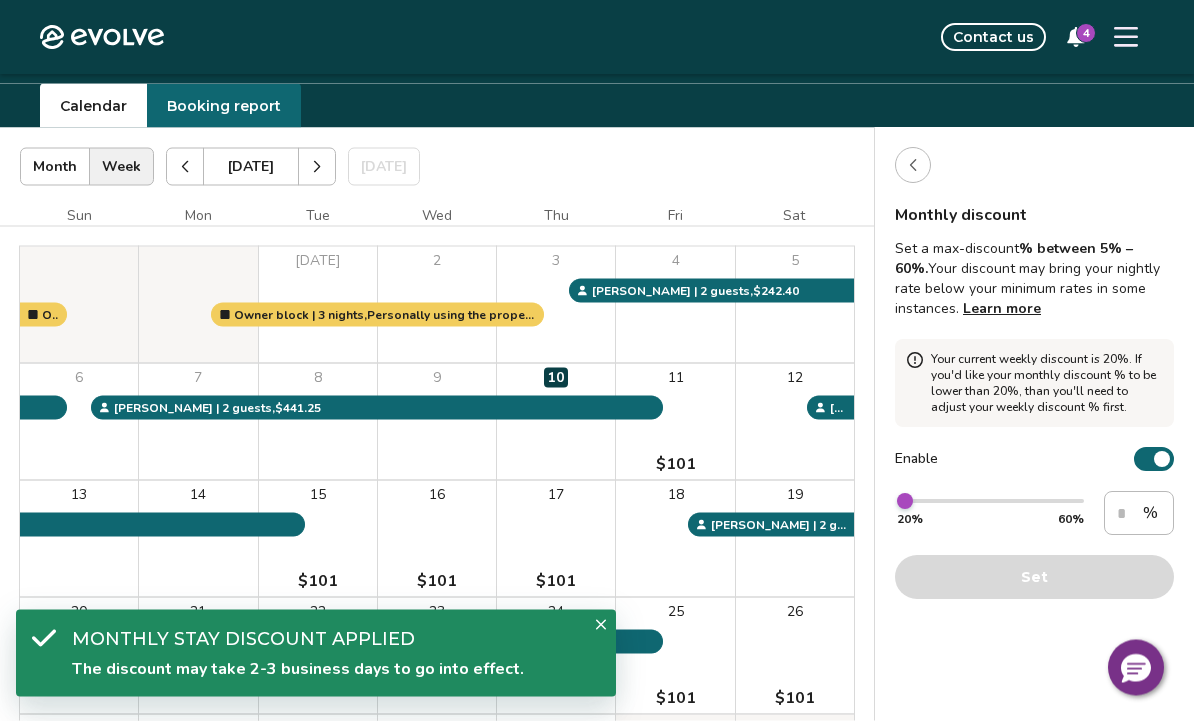 scroll, scrollTop: 55, scrollLeft: 0, axis: vertical 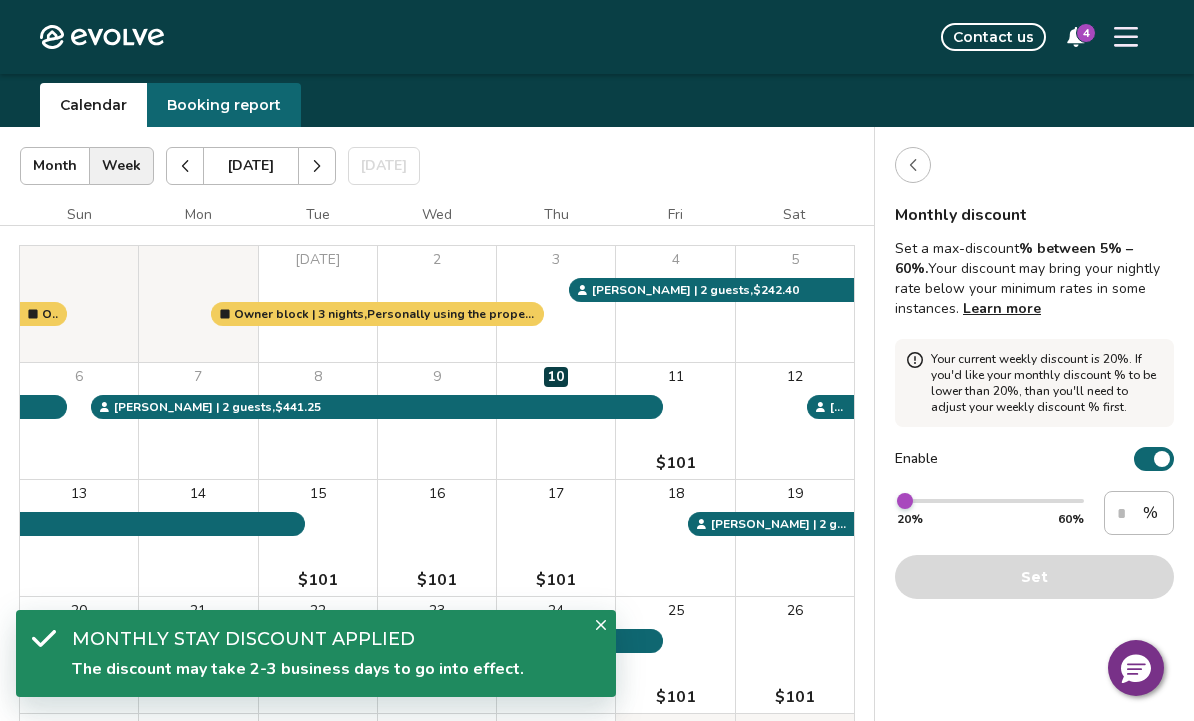 click at bounding box center [913, 165] 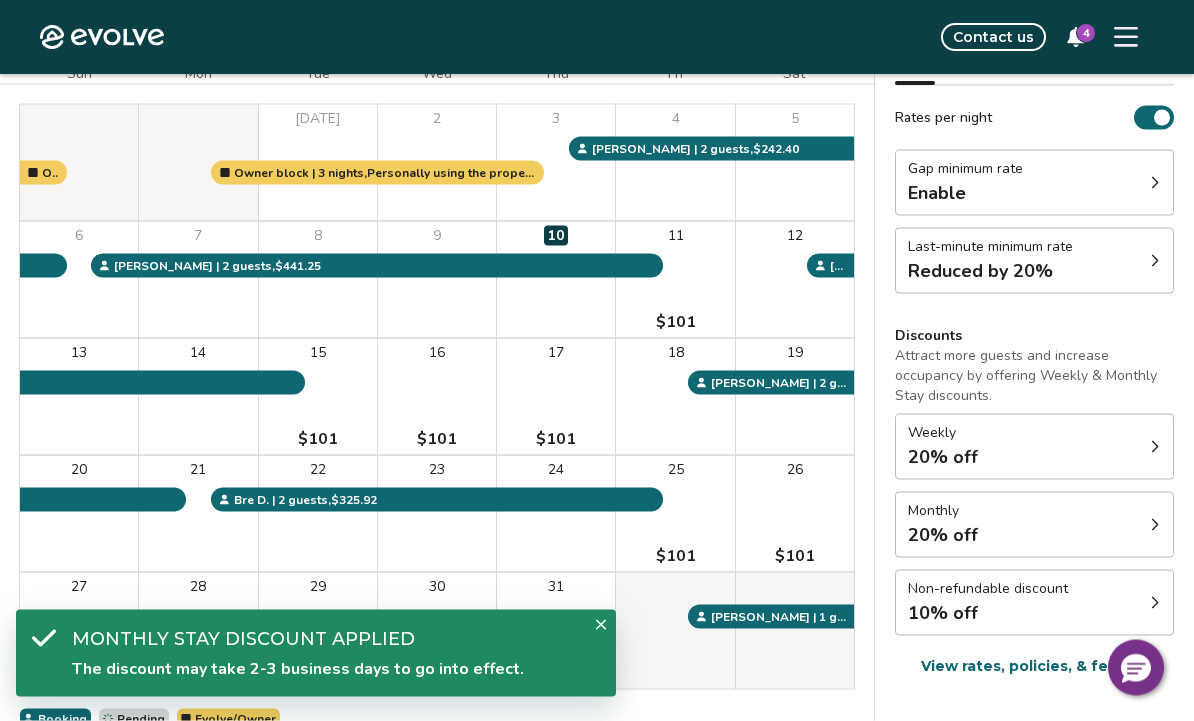 scroll, scrollTop: 246, scrollLeft: 0, axis: vertical 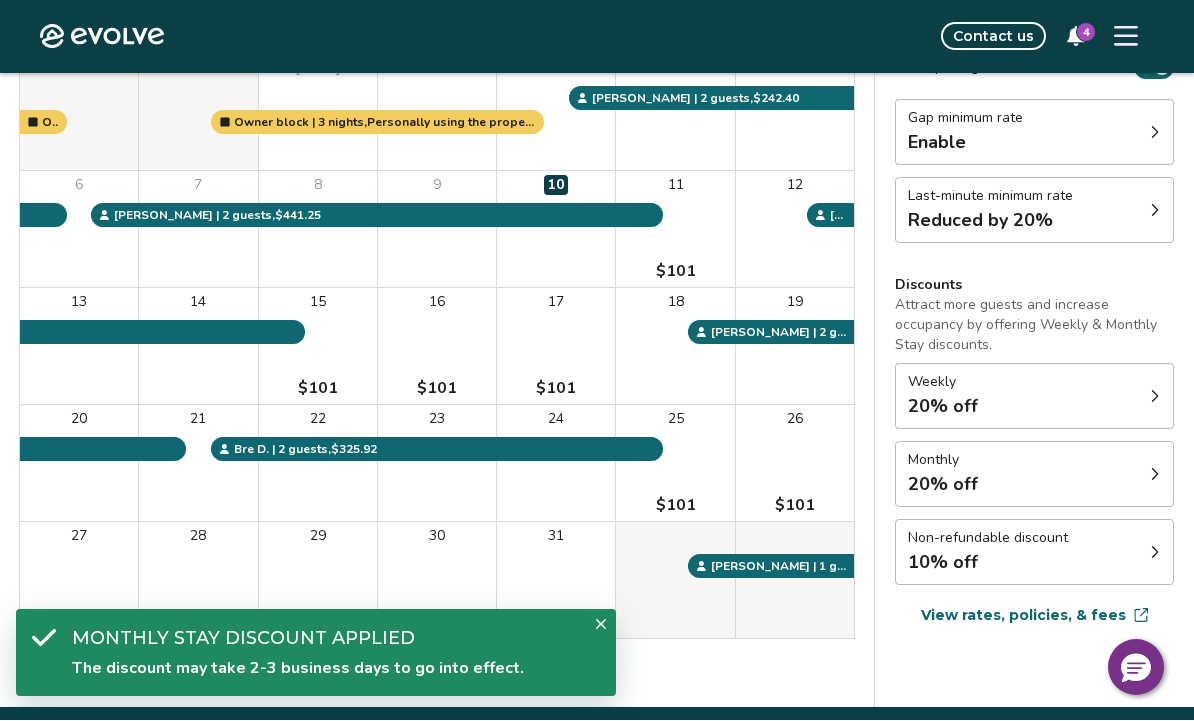 click on "Non-refundable discount 10% off" at bounding box center (1034, 553) 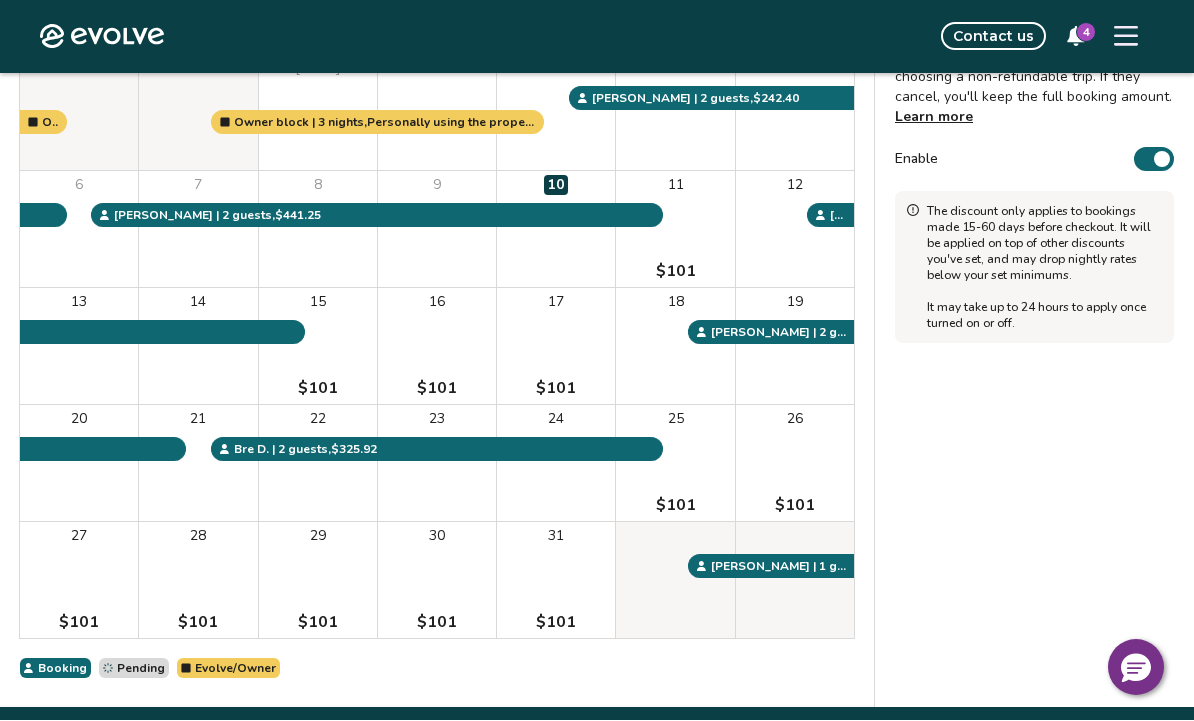 click on "Enable" at bounding box center (1154, 160) 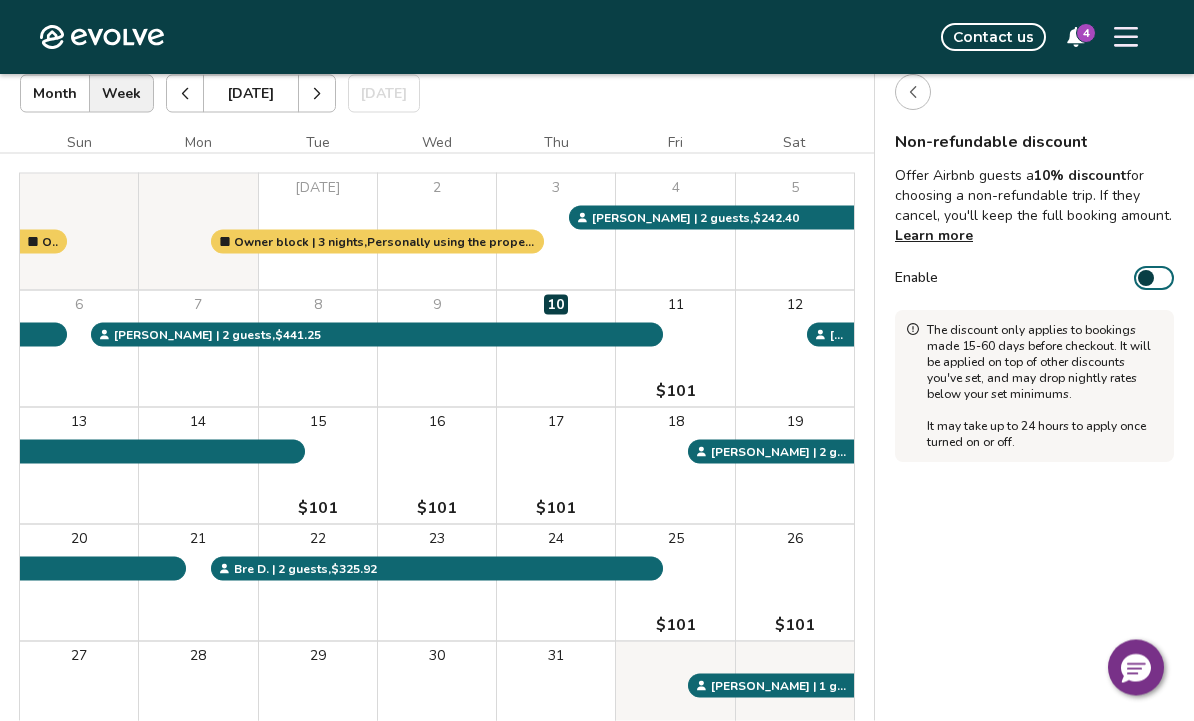 click at bounding box center (913, 93) 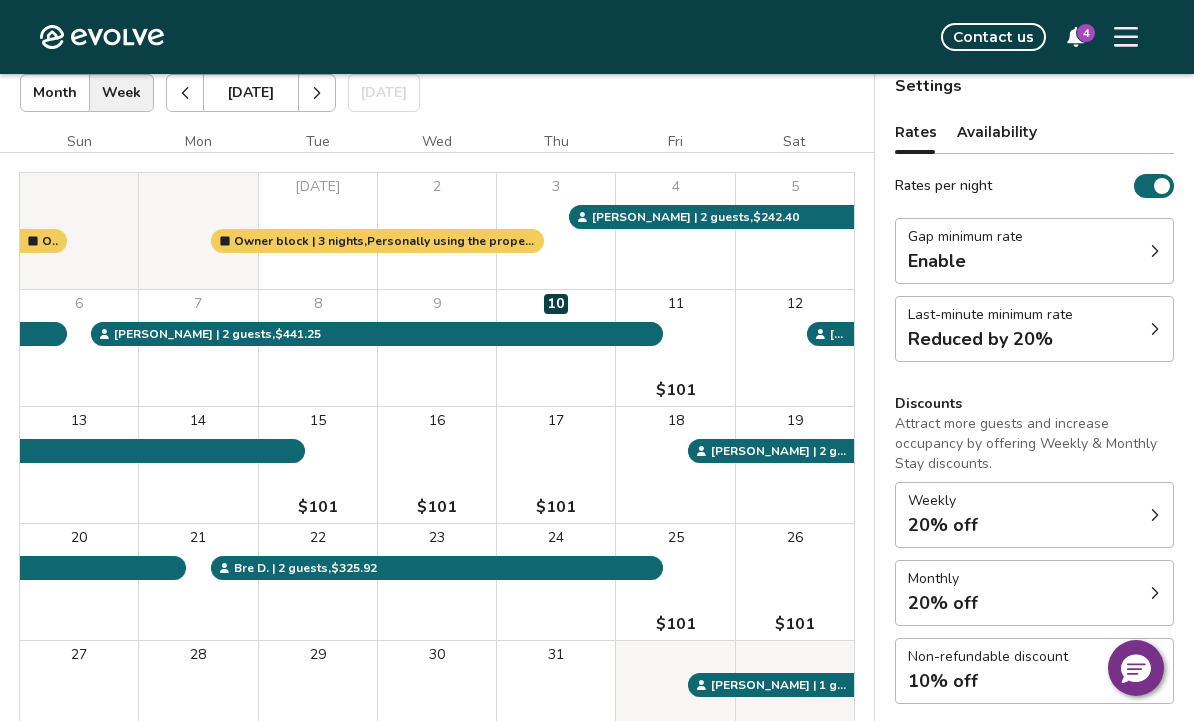 click on "Gap minimum rate Enable" at bounding box center [1034, 251] 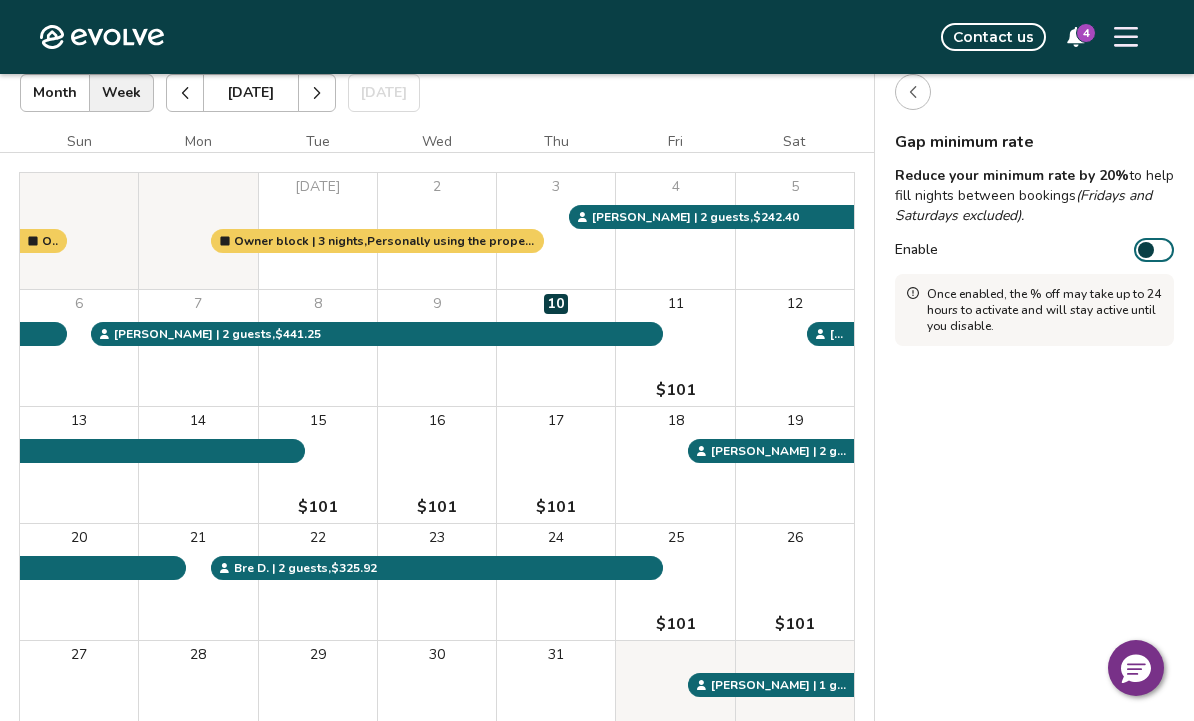 click on "Enable" at bounding box center (1154, 250) 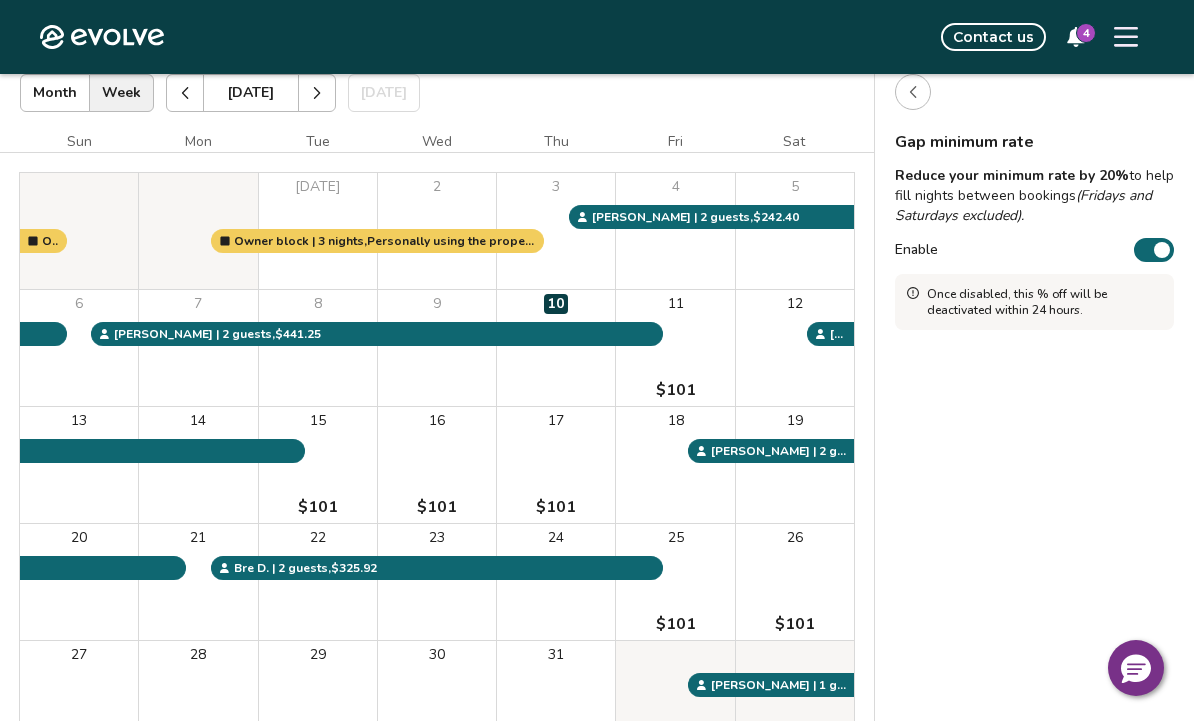 click at bounding box center (913, 92) 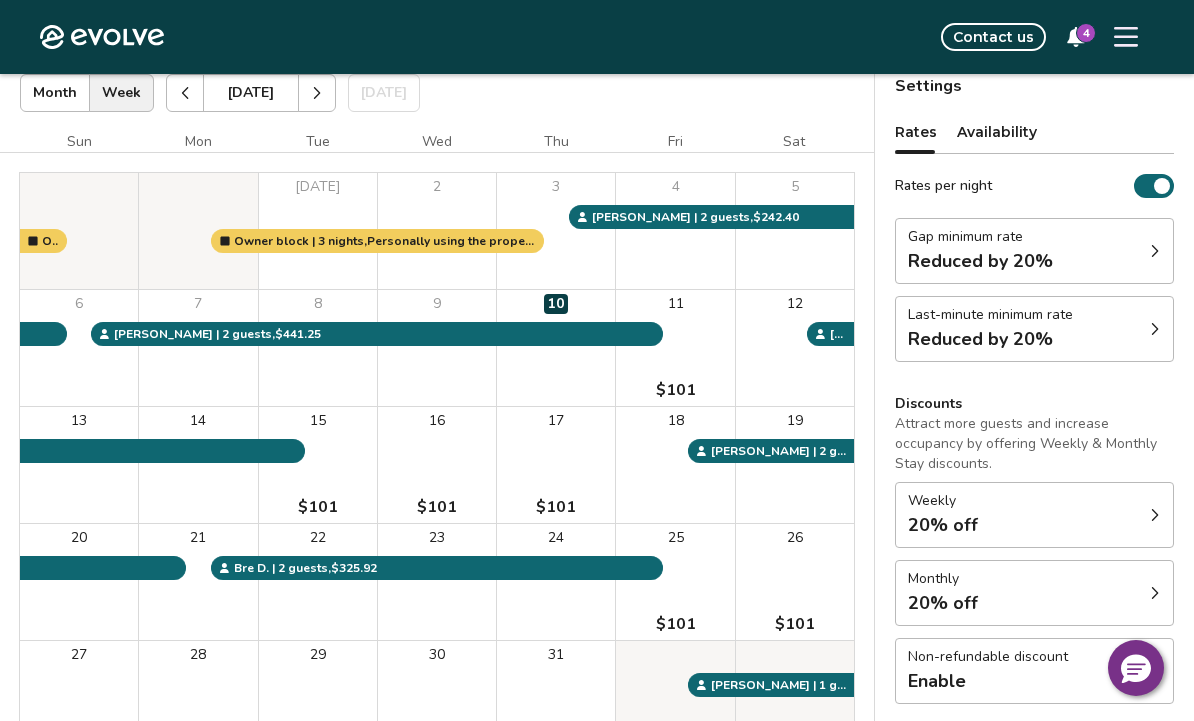click at bounding box center (1162, 186) 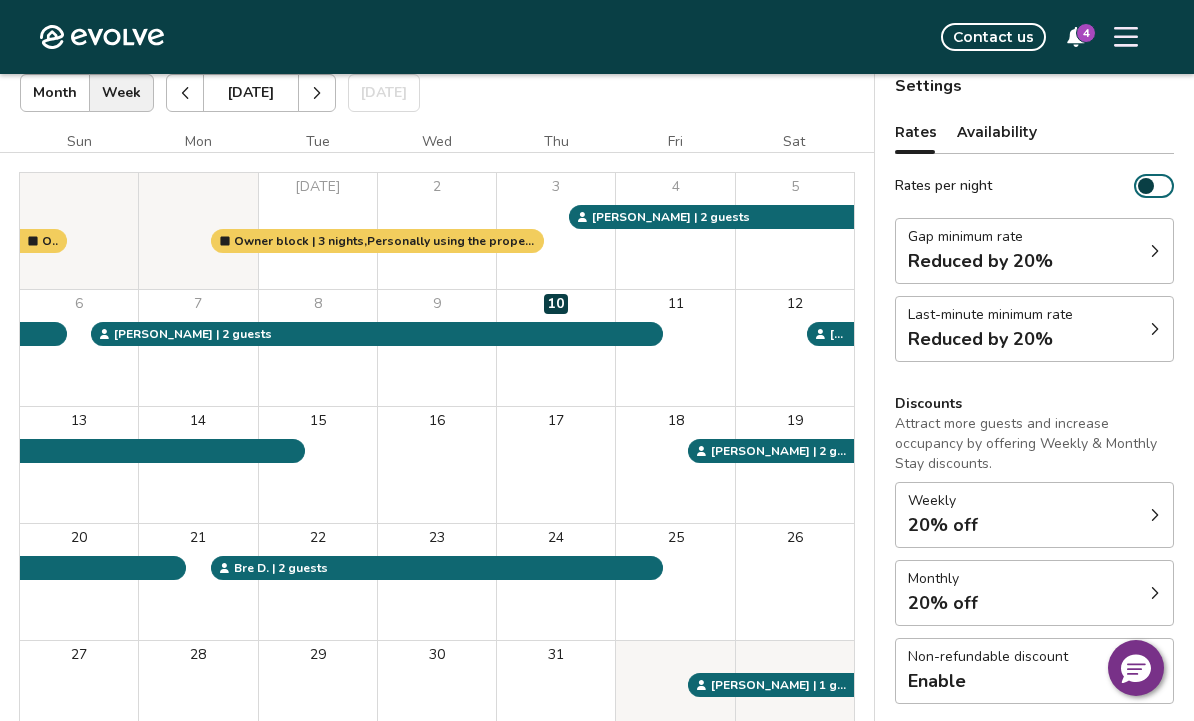 click on "Rates per night" at bounding box center [1154, 186] 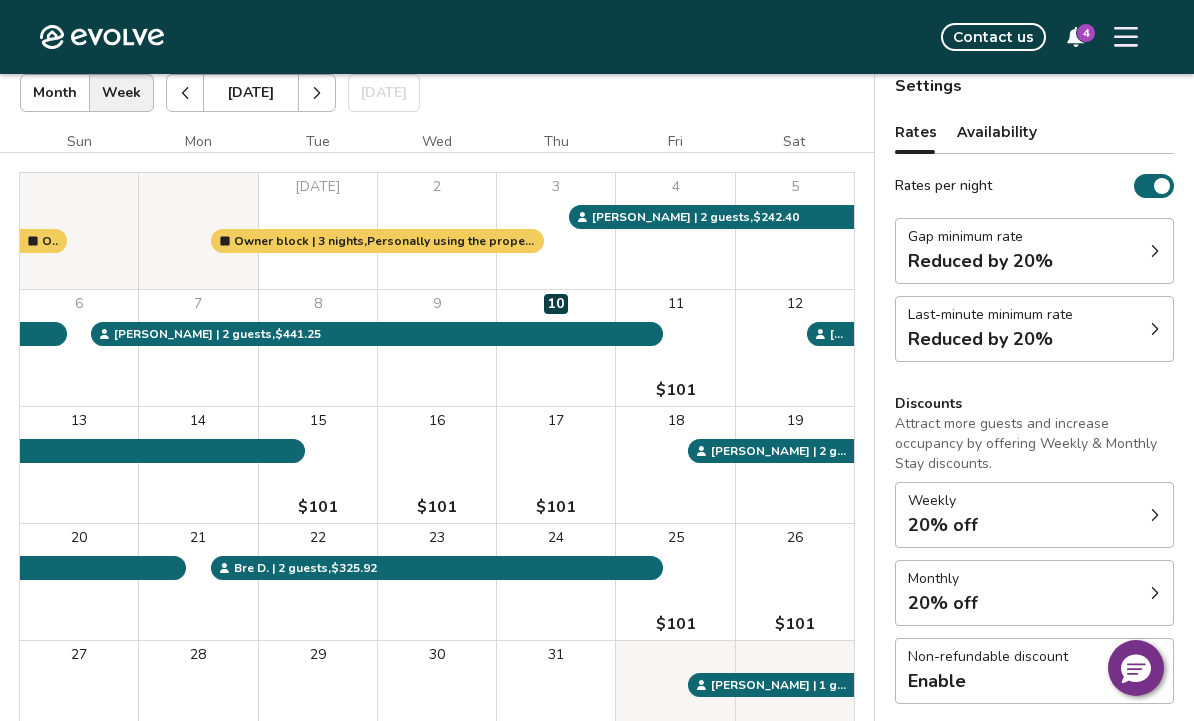 click at bounding box center (1162, 186) 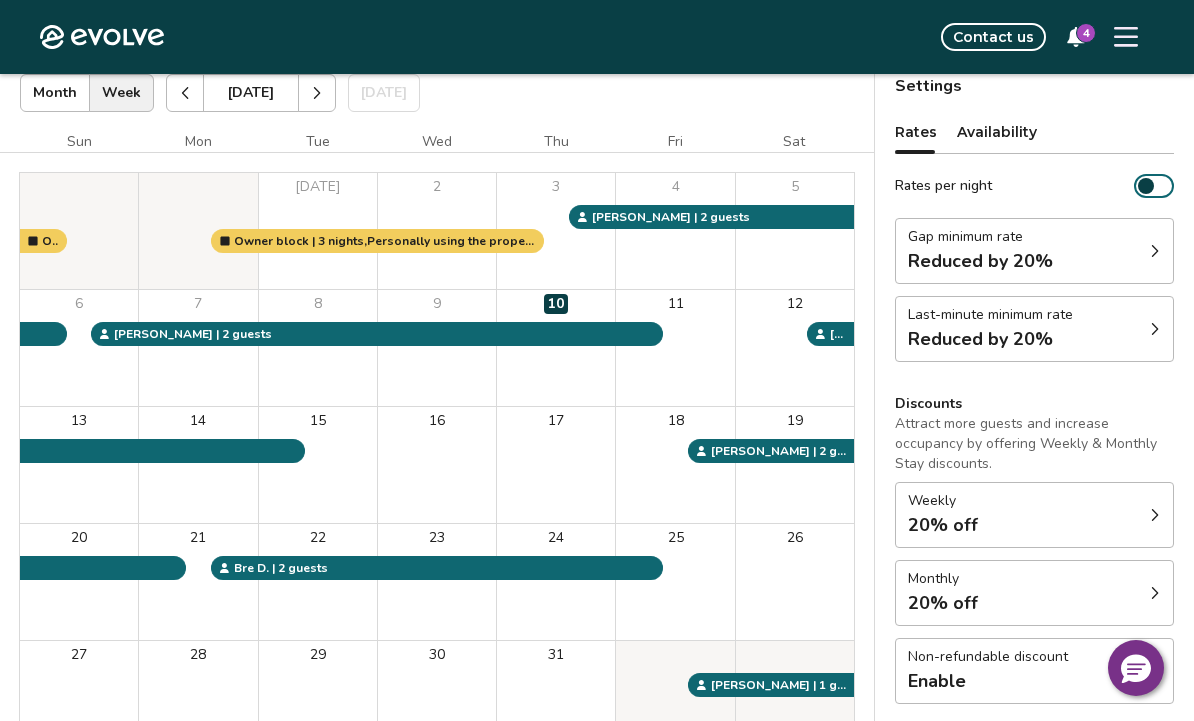 click on "Rates per night" at bounding box center [1154, 186] 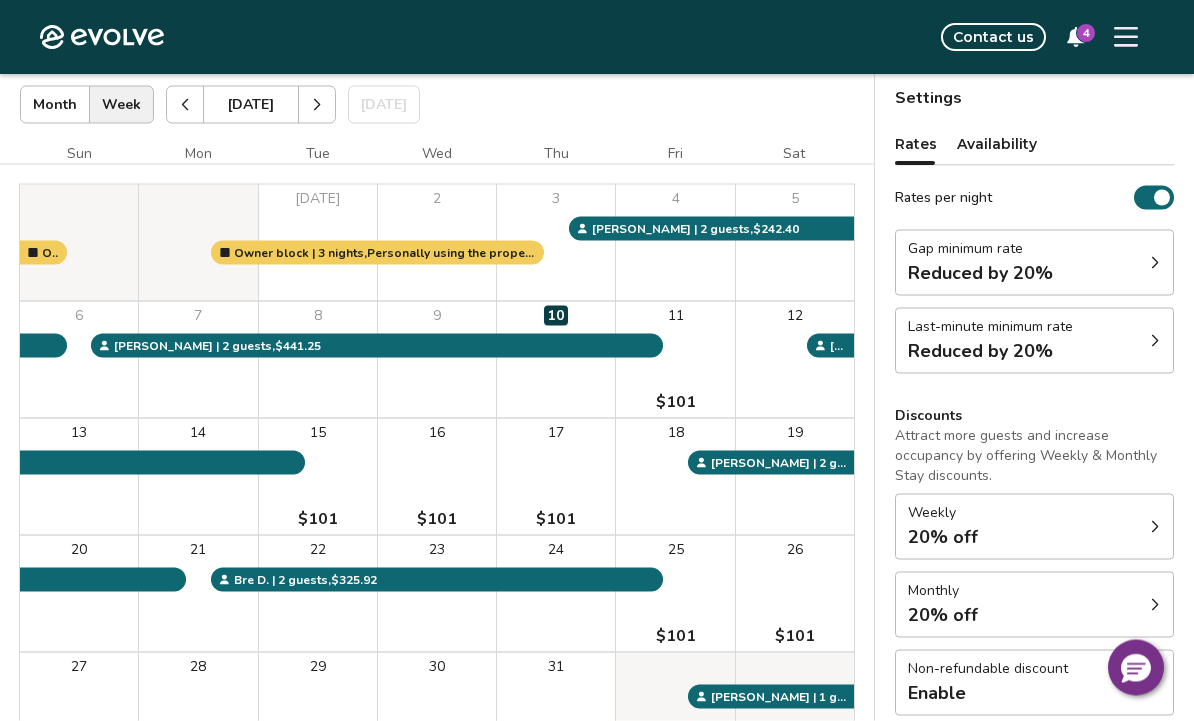 scroll, scrollTop: 113, scrollLeft: 0, axis: vertical 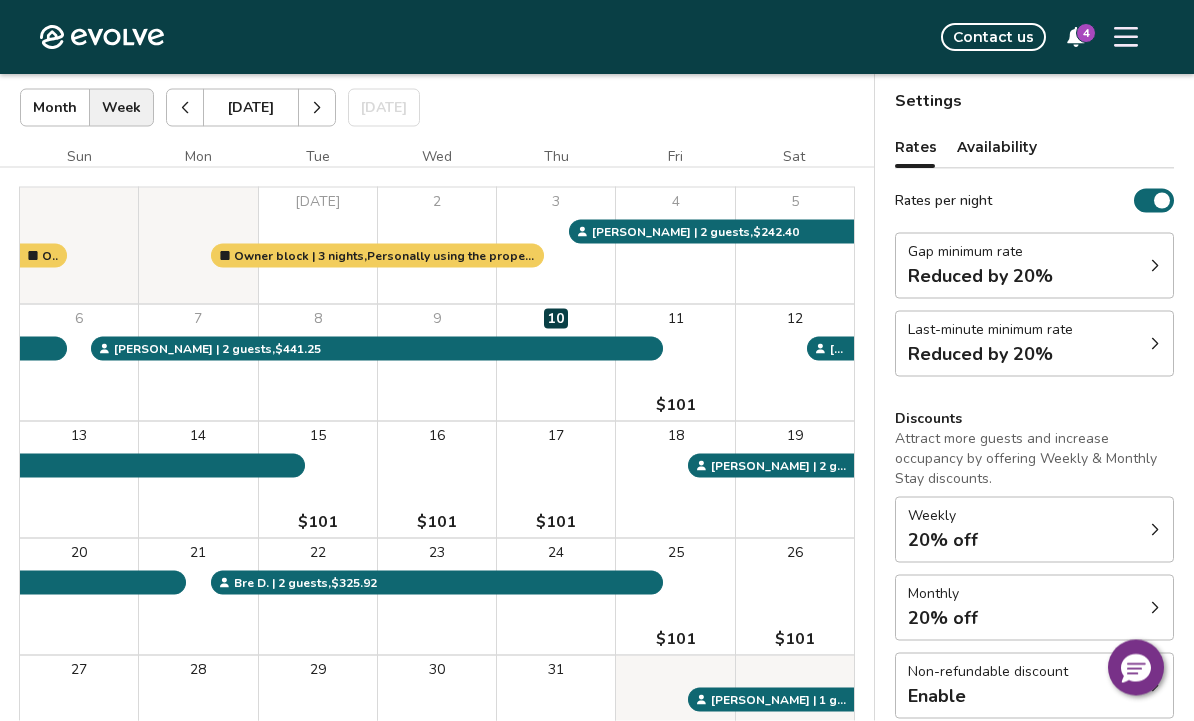 click on "Availability" at bounding box center [997, 147] 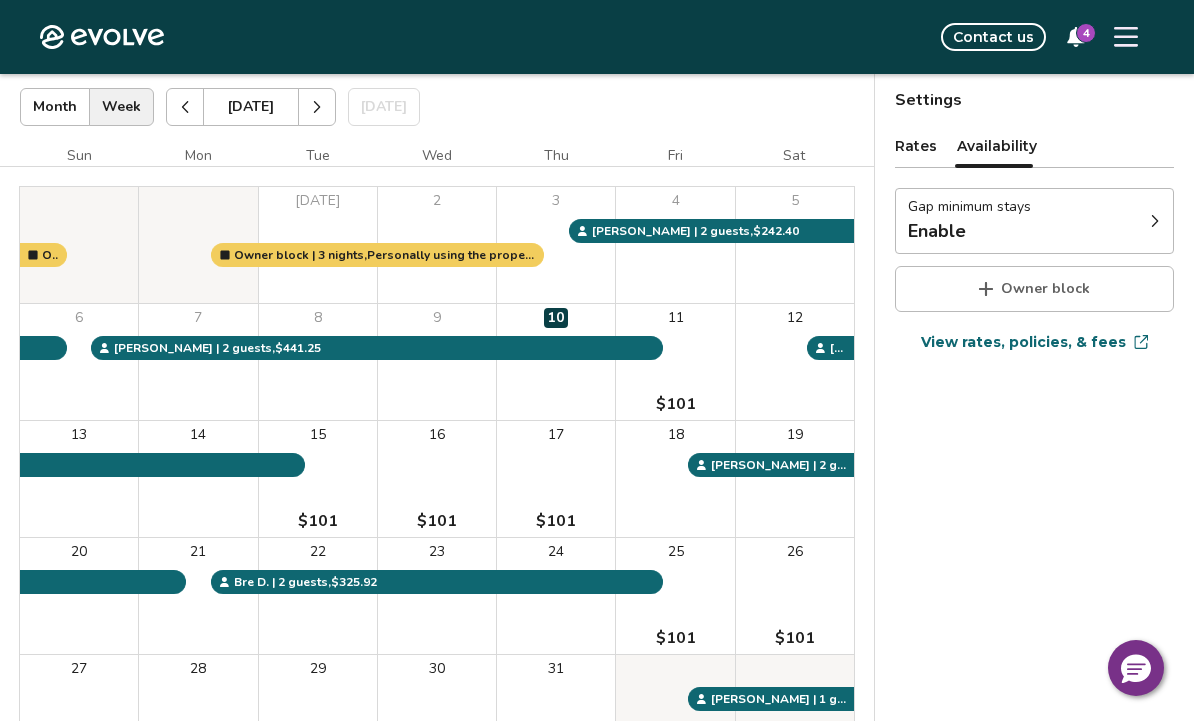 click on "Gap minimum stays Enable" at bounding box center (1034, 221) 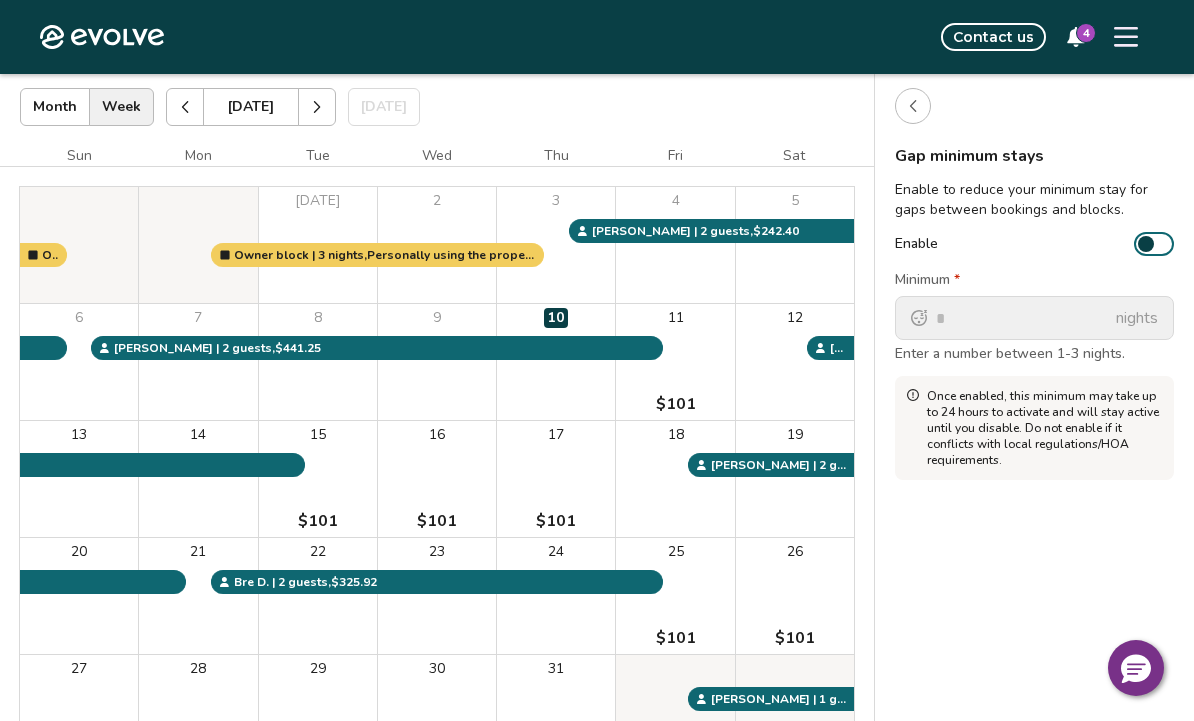 click on "Enable" at bounding box center [1154, 244] 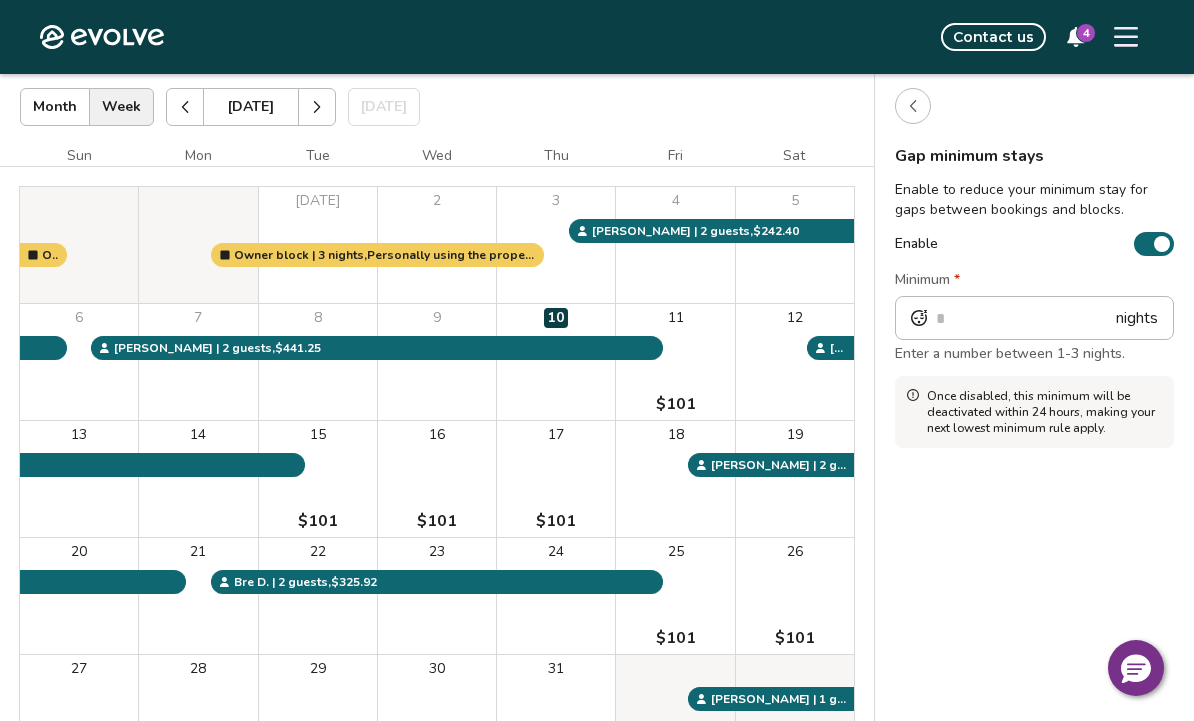 click 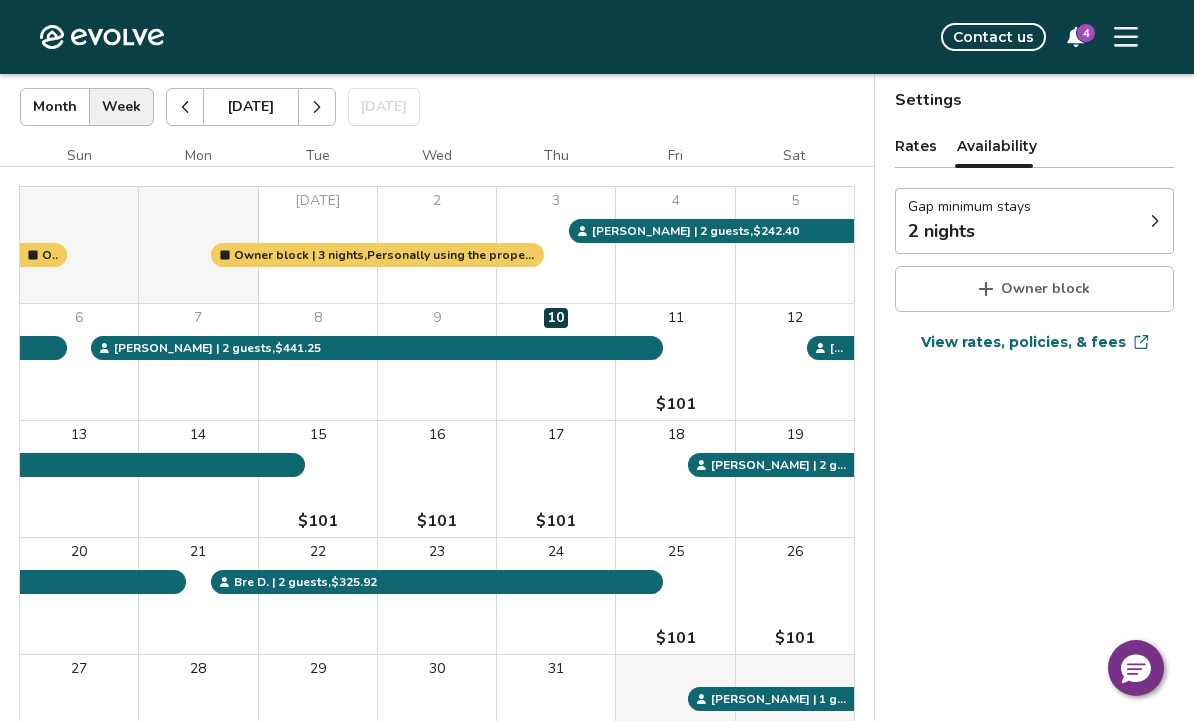 click on "Rates" at bounding box center [916, 146] 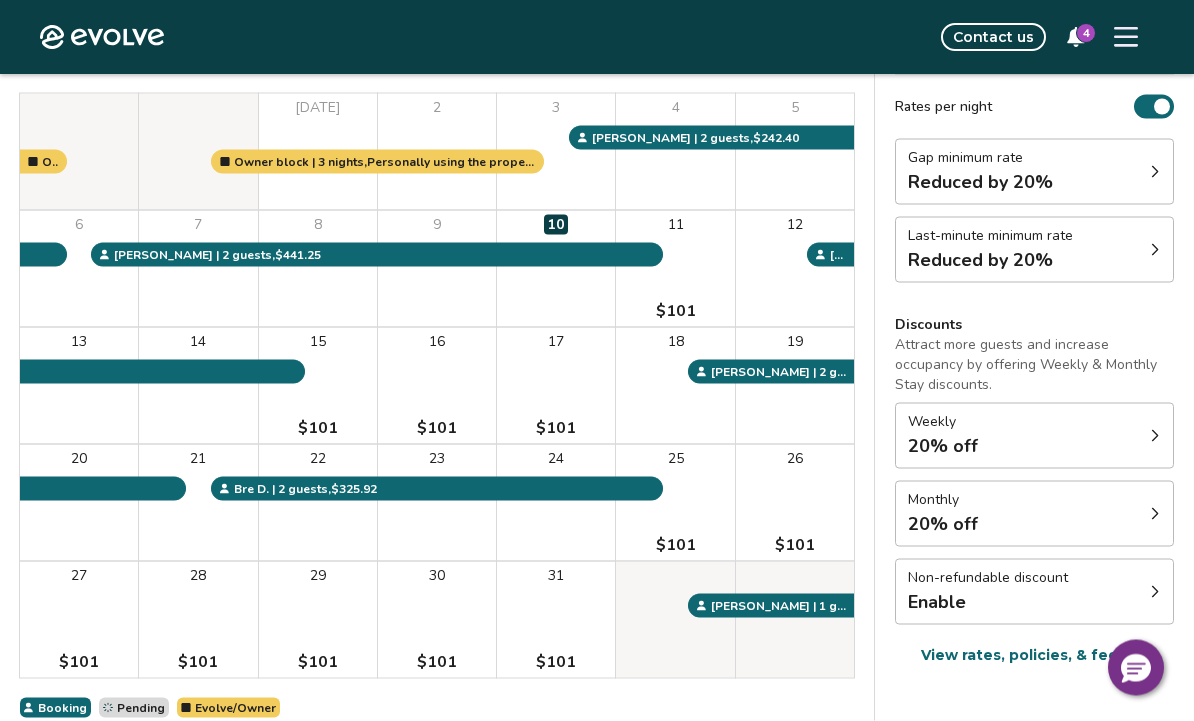 scroll, scrollTop: 212, scrollLeft: 0, axis: vertical 